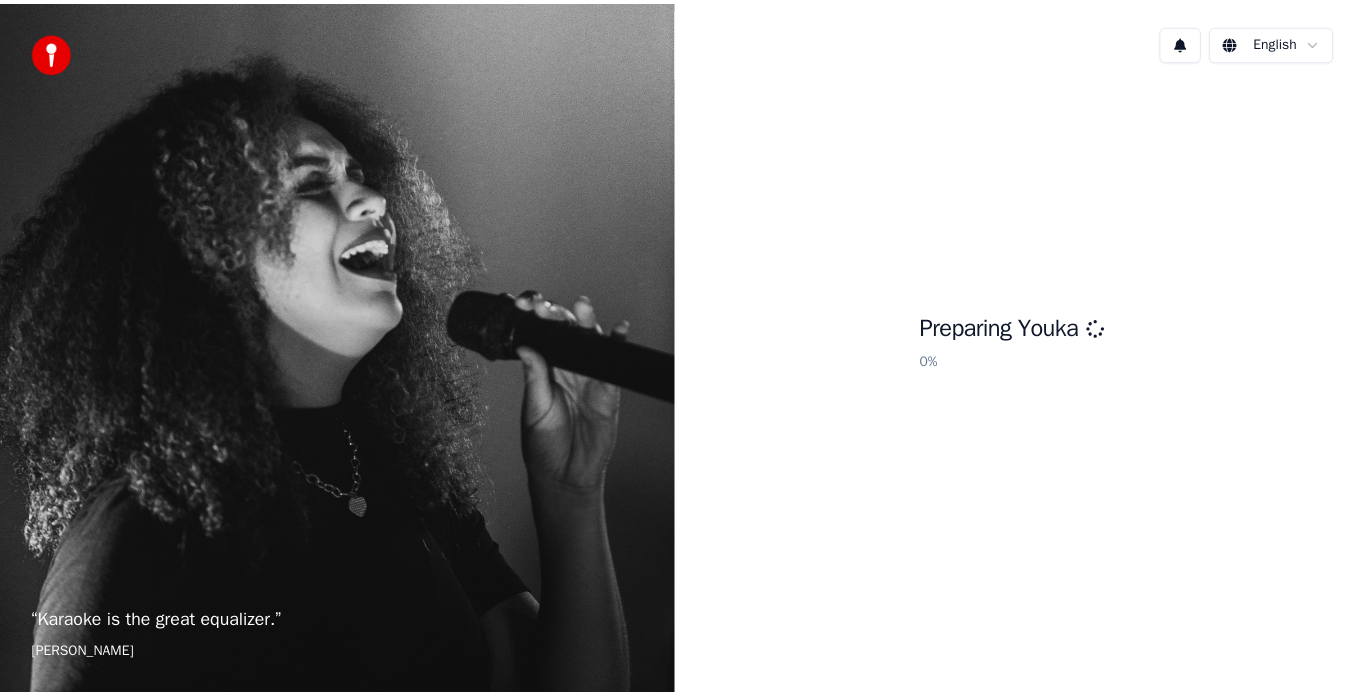 scroll, scrollTop: 0, scrollLeft: 0, axis: both 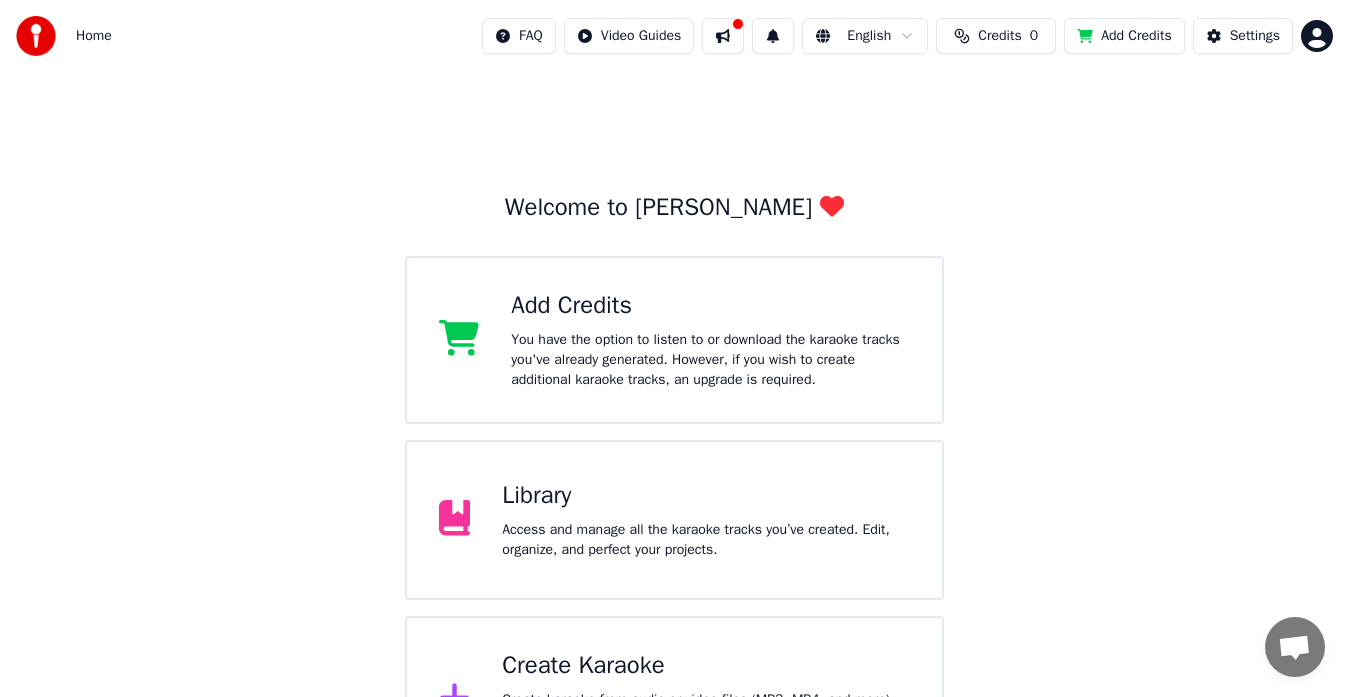 click on "You have the option to listen to or download the karaoke tracks you've already generated. However, if you wish to create additional karaoke tracks, an upgrade is required." at bounding box center [710, 360] 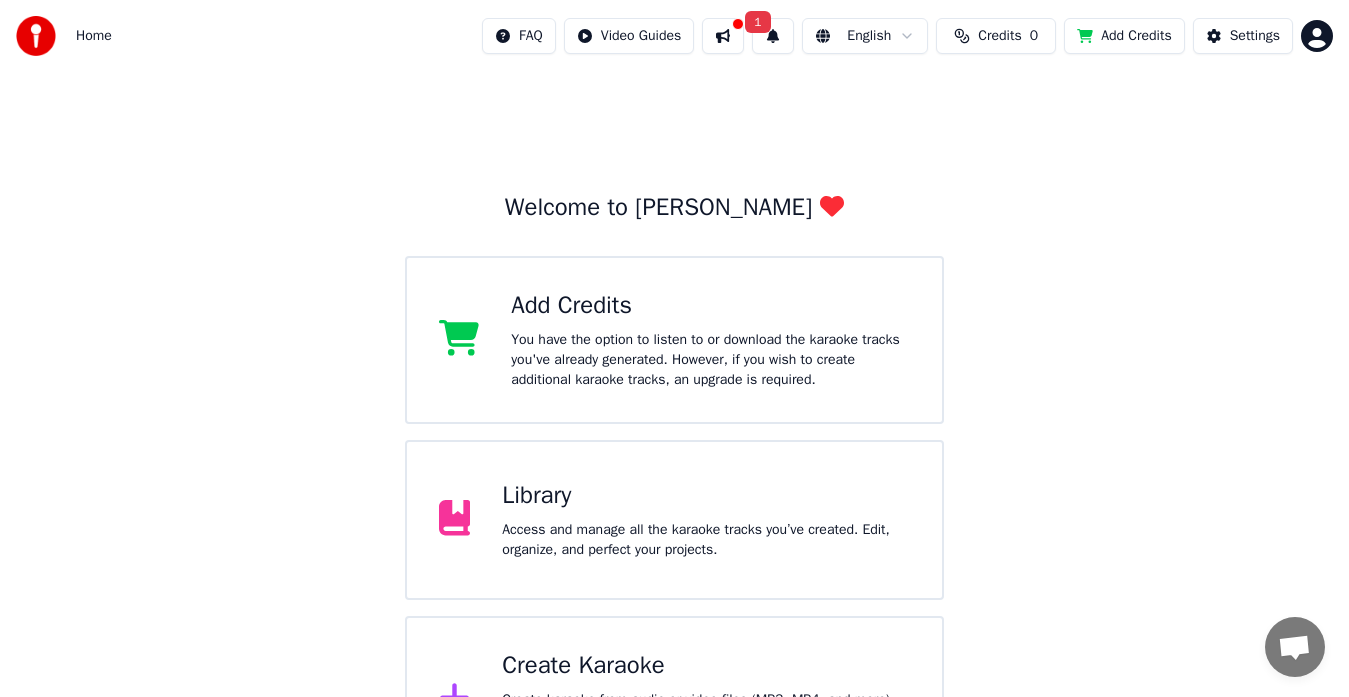 click on "Library" at bounding box center (706, 496) 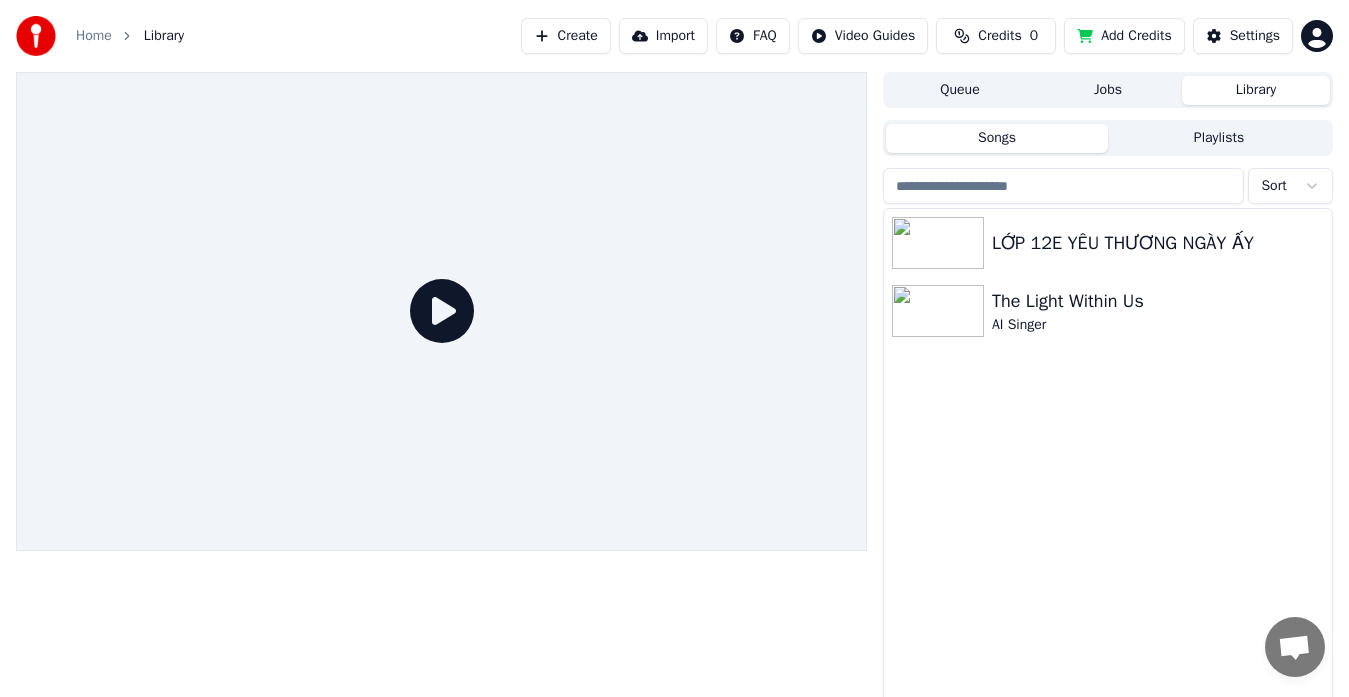 click on "Create" at bounding box center [566, 36] 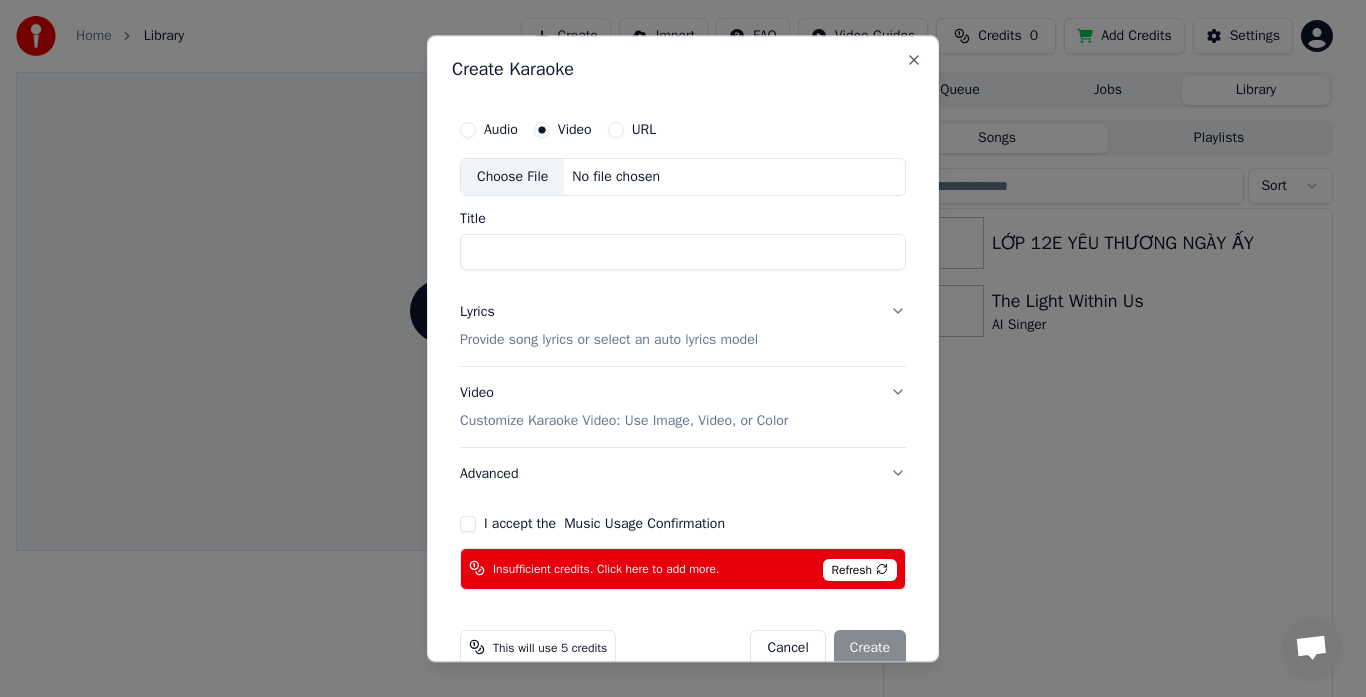 click on "No file chosen" at bounding box center (616, 177) 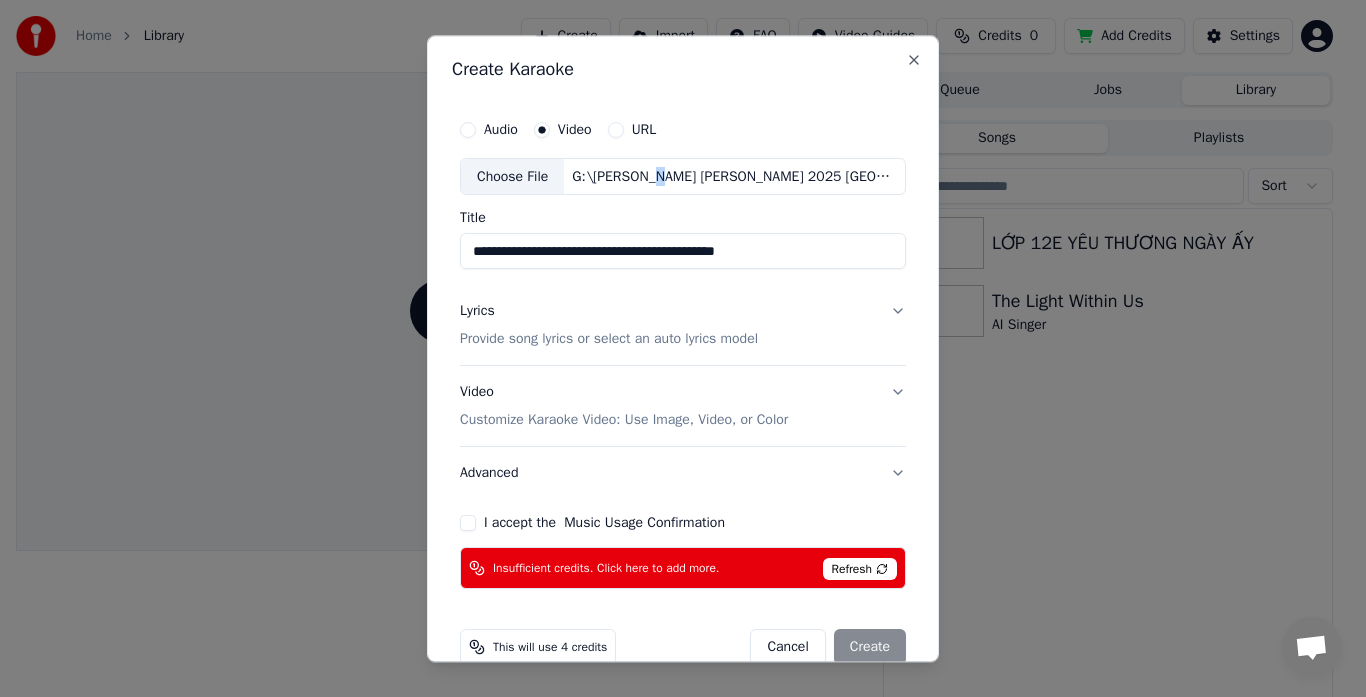 type on "**********" 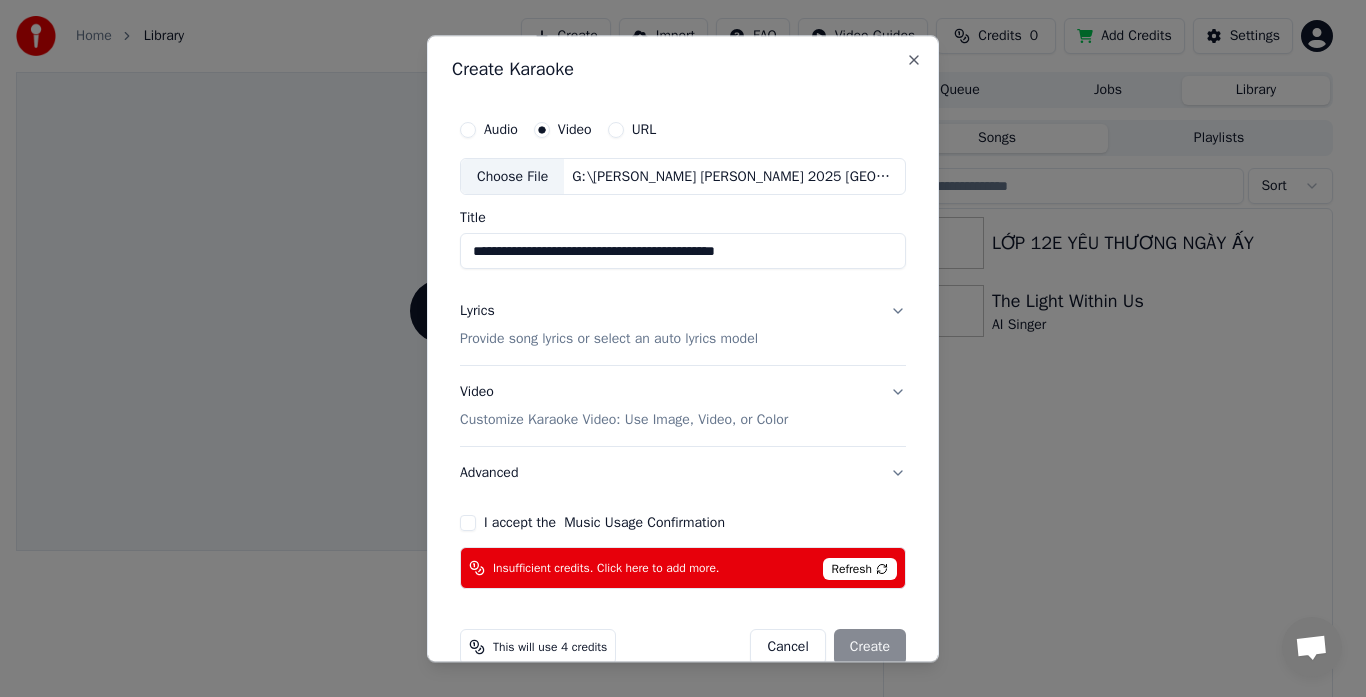click on "Refresh" at bounding box center [860, 570] 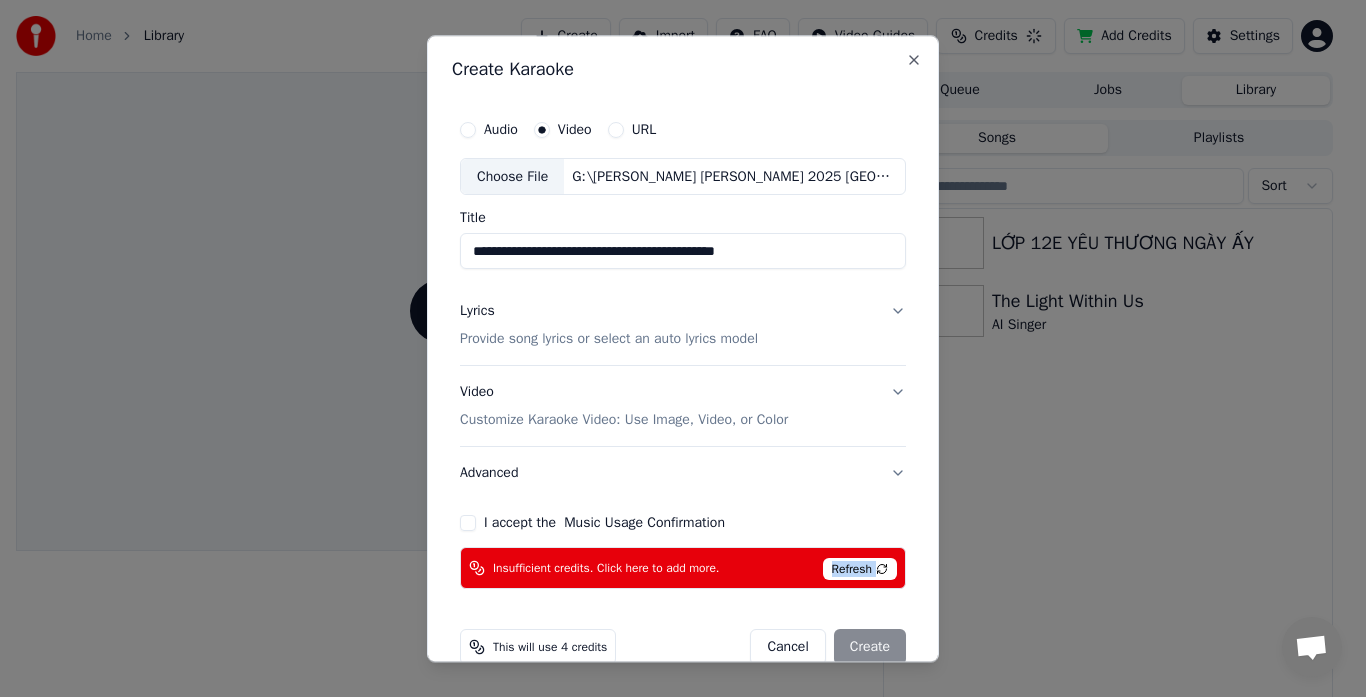 click on "Refresh" at bounding box center [860, 570] 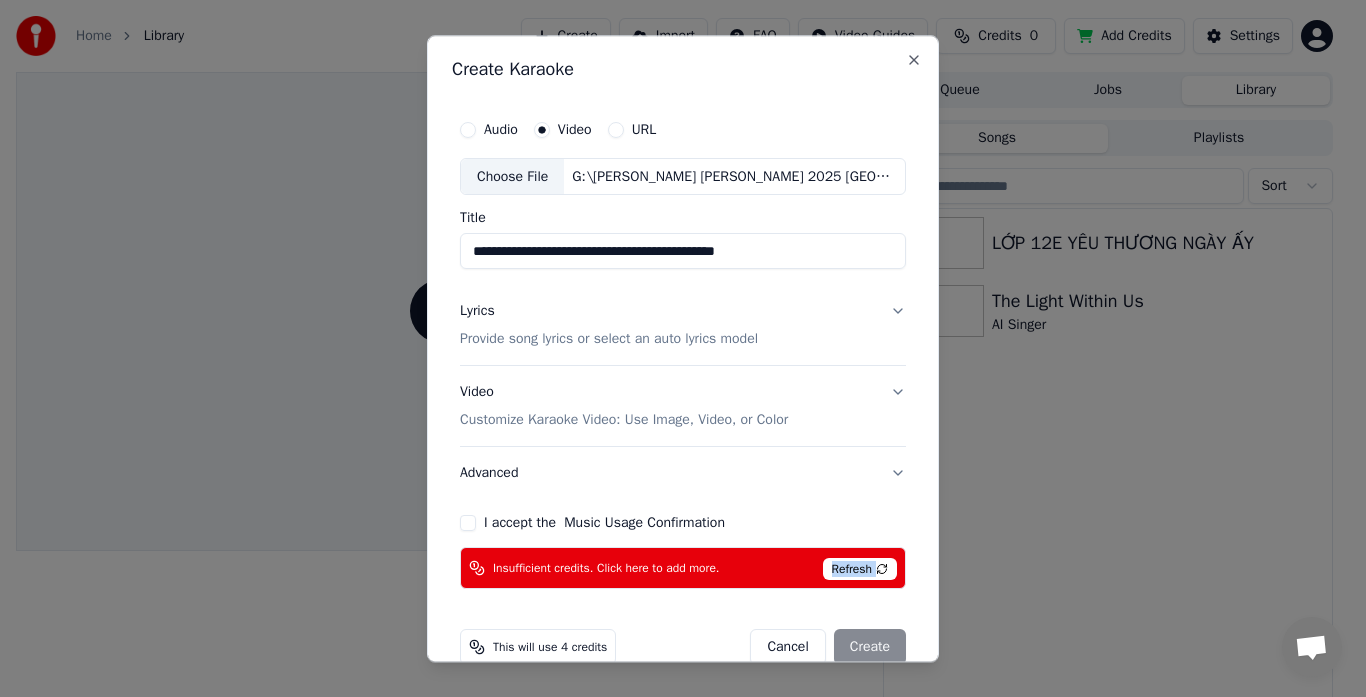 click 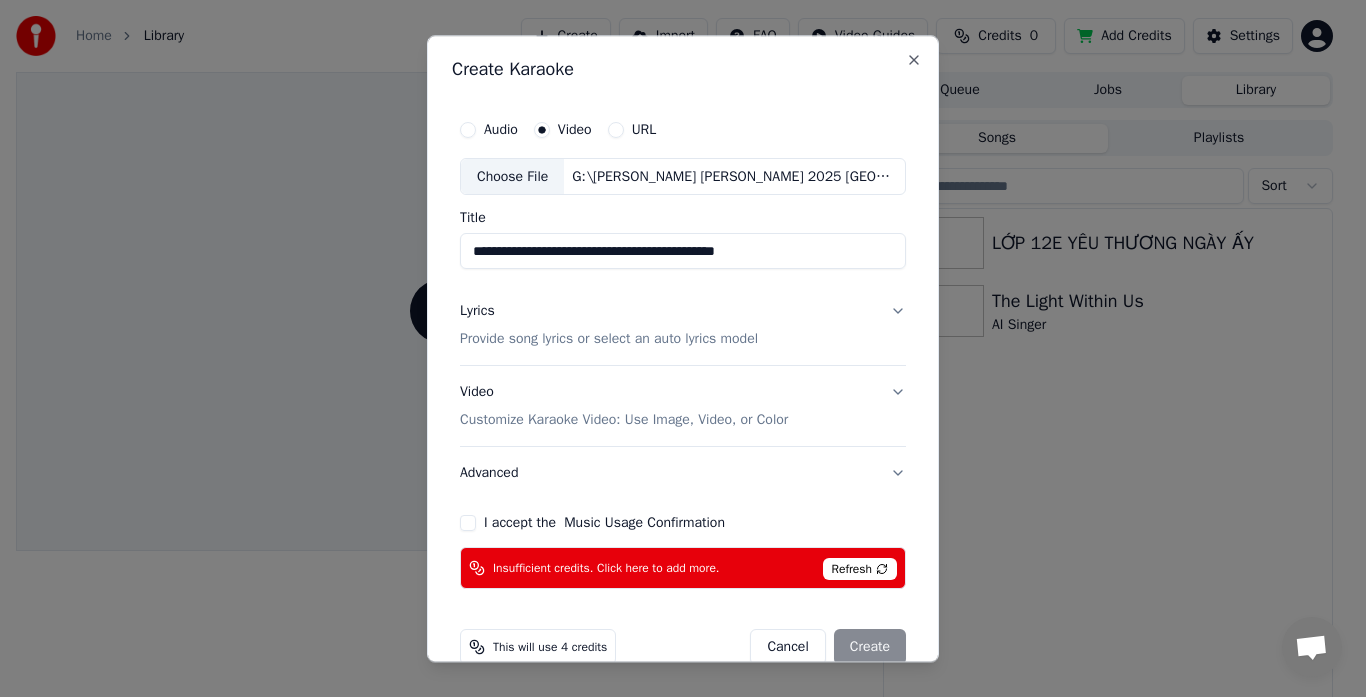click on "Refresh" at bounding box center [860, 570] 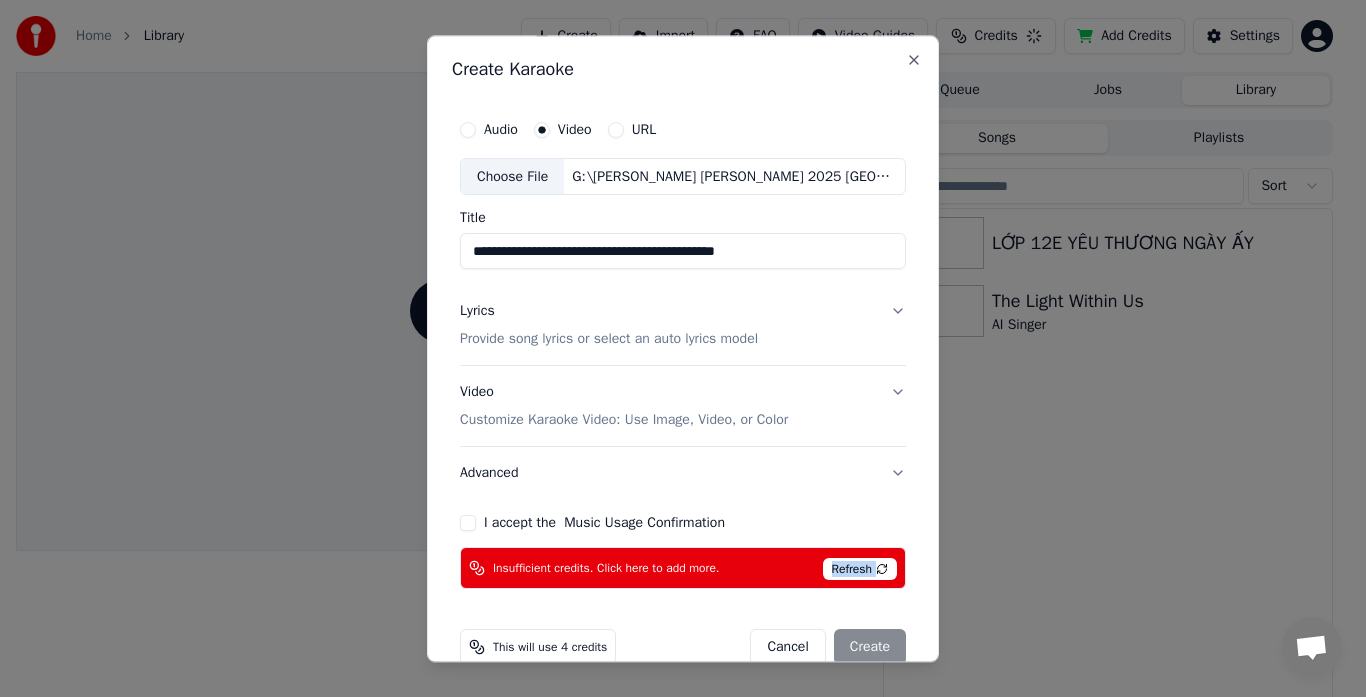 click on "Refresh" at bounding box center (860, 570) 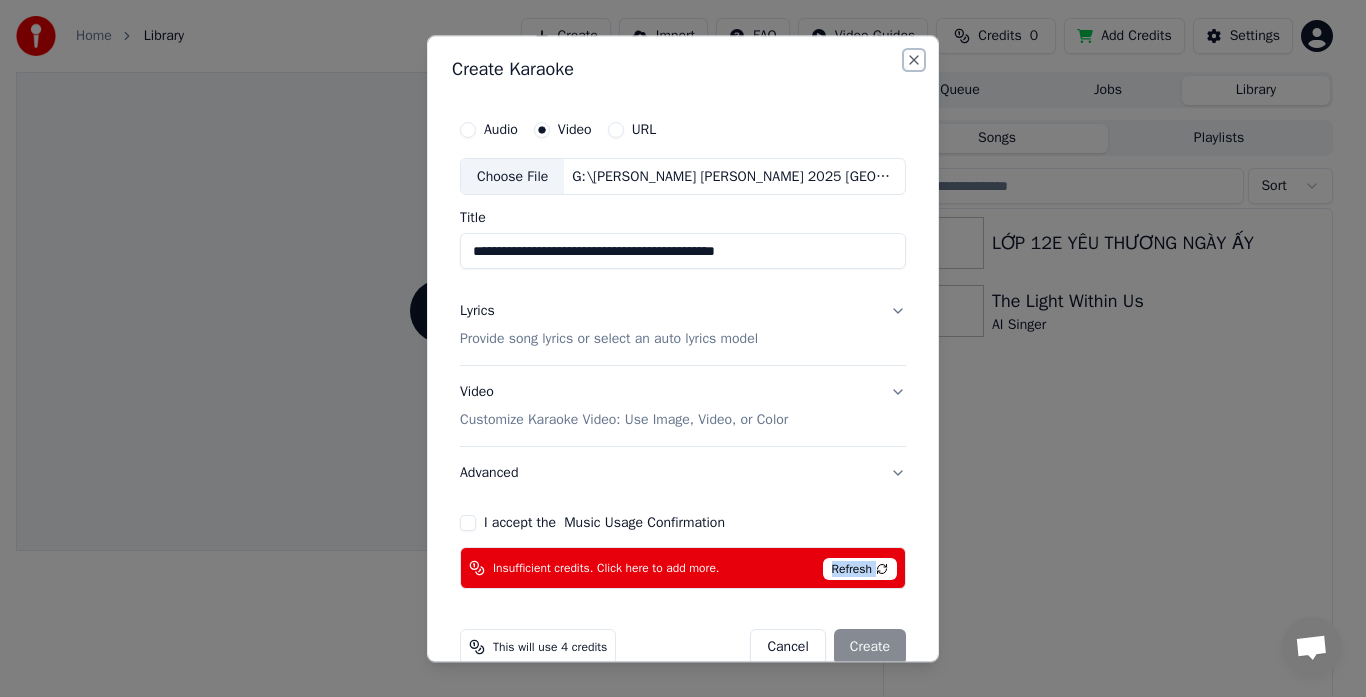 click on "Close" at bounding box center [914, 60] 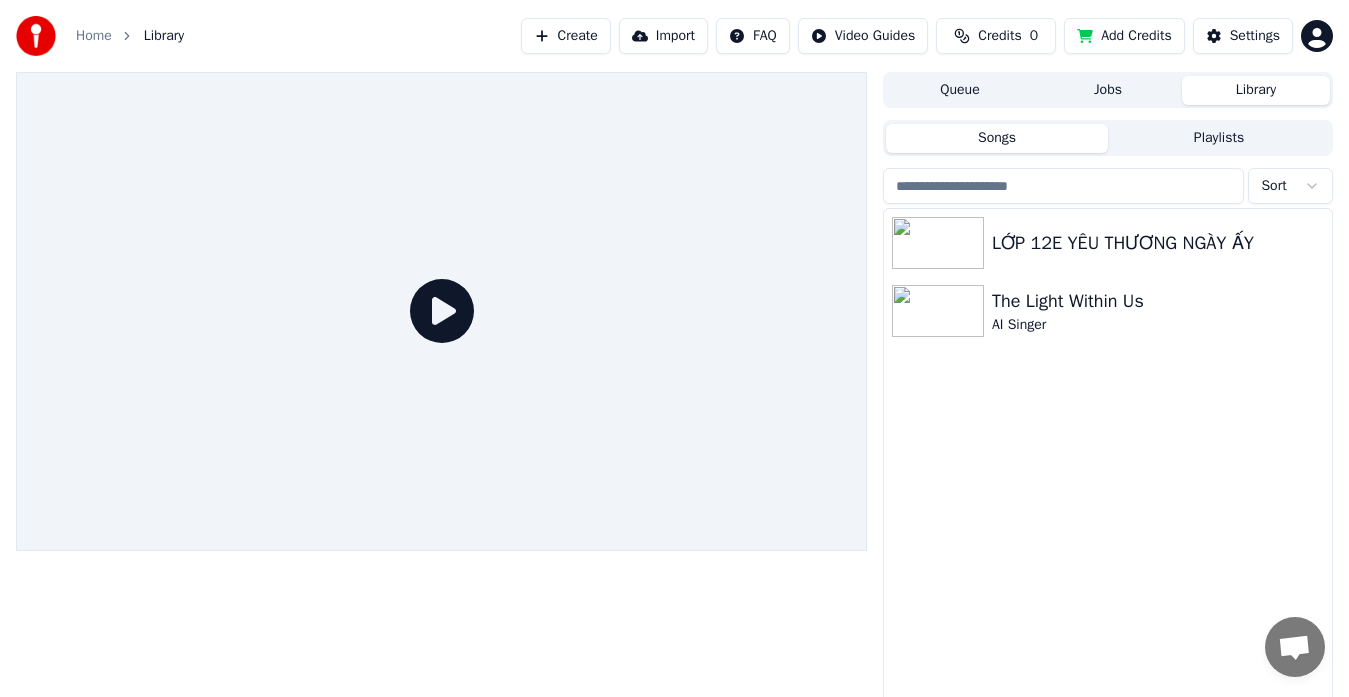 click 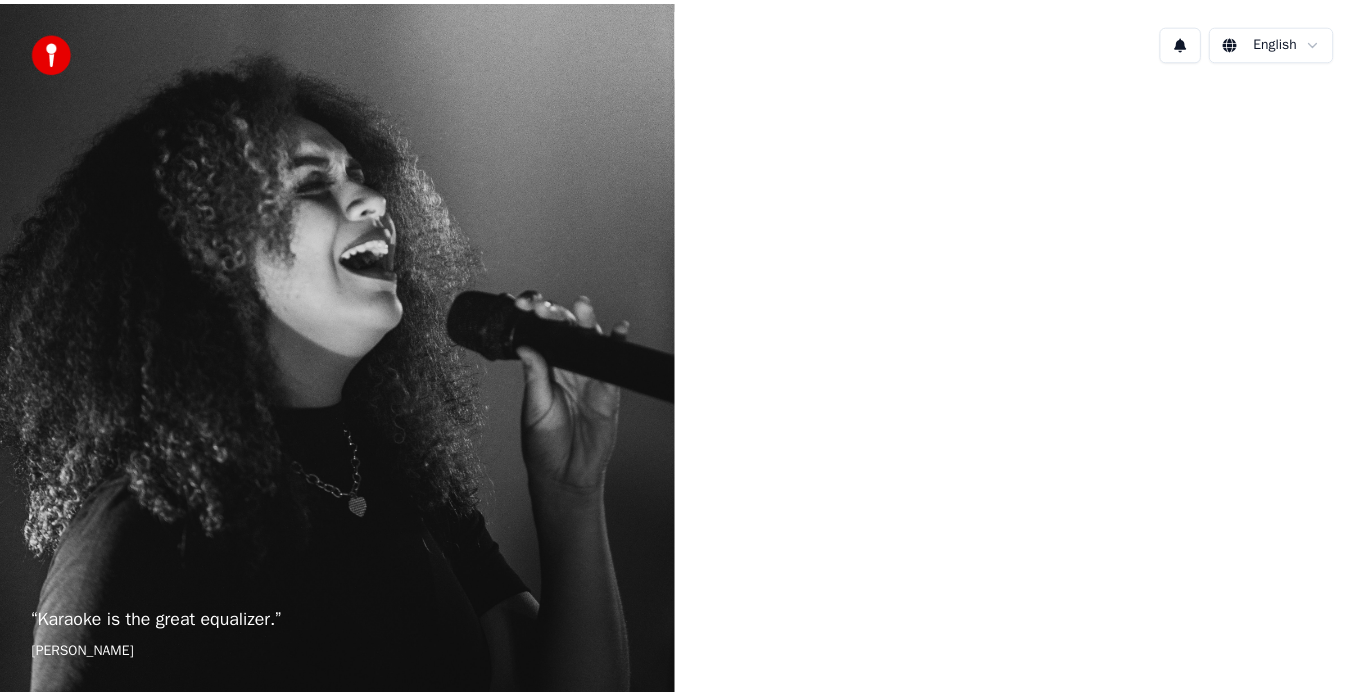 scroll, scrollTop: 0, scrollLeft: 0, axis: both 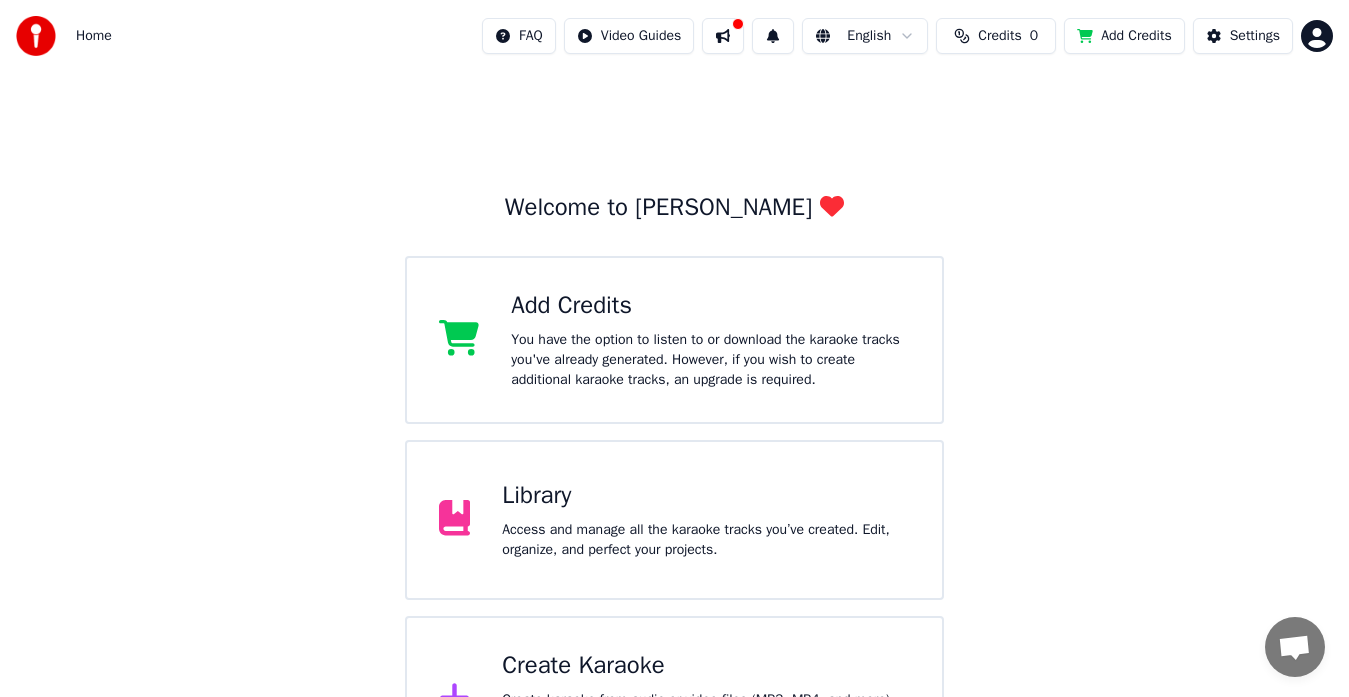 click on "0" at bounding box center (1034, 36) 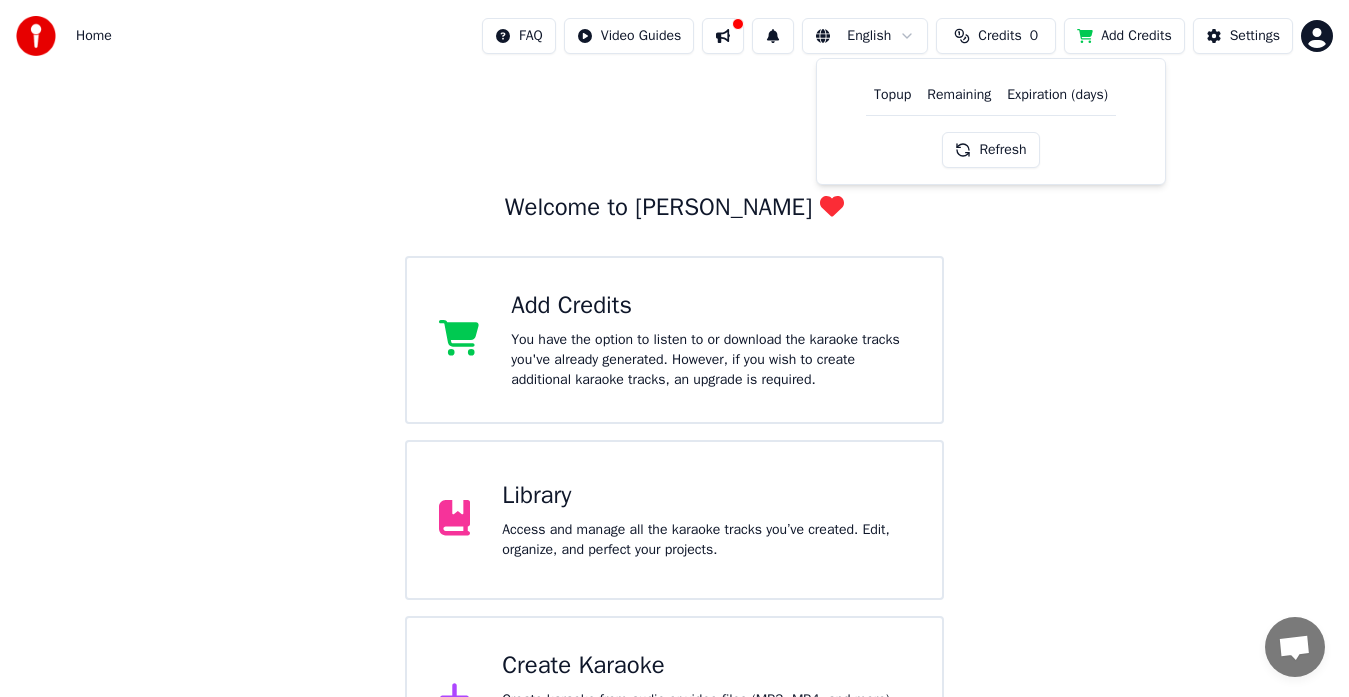 click on "Refresh" at bounding box center (990, 150) 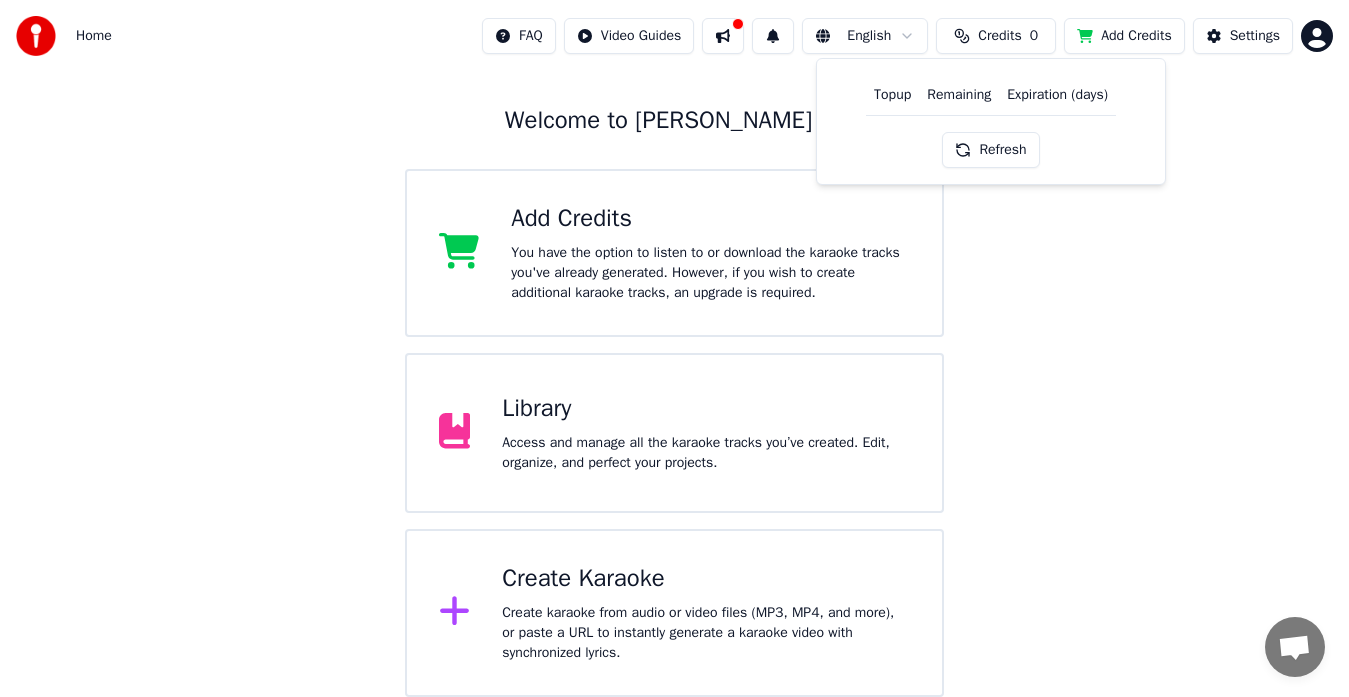 click on "Refresh" at bounding box center (990, 150) 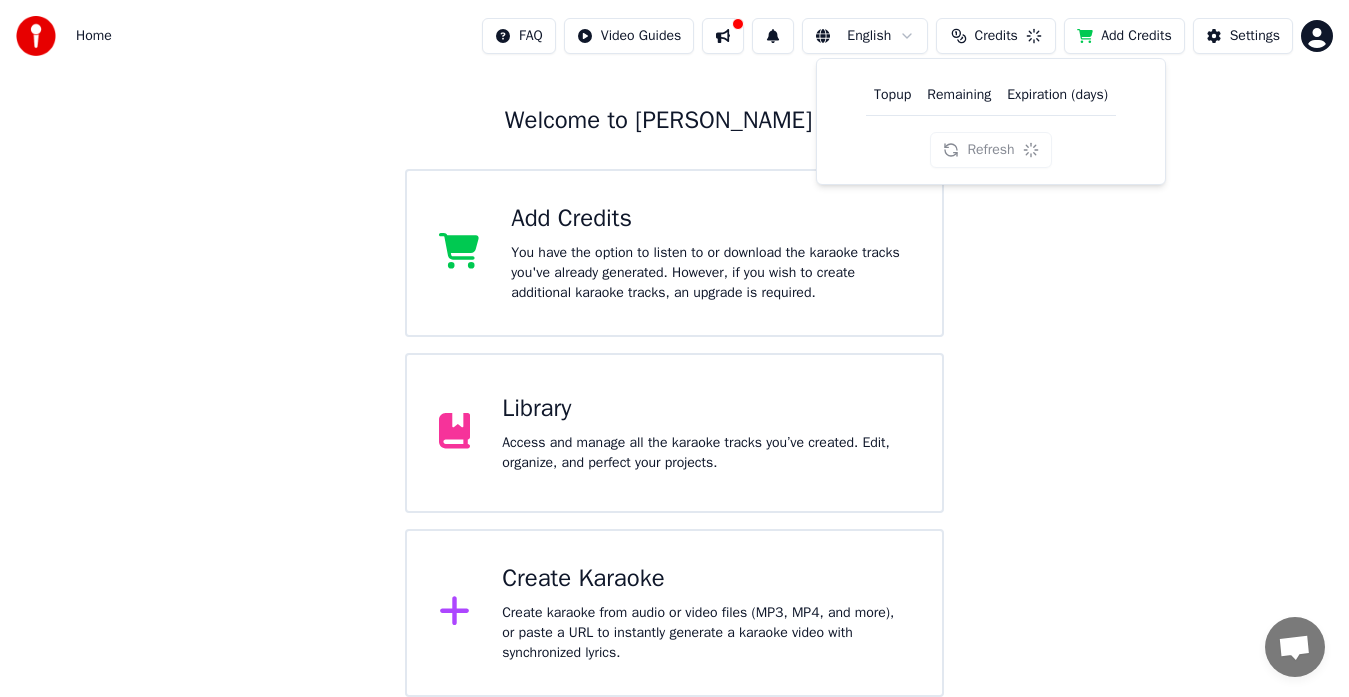 click on "Credits" at bounding box center [996, 36] 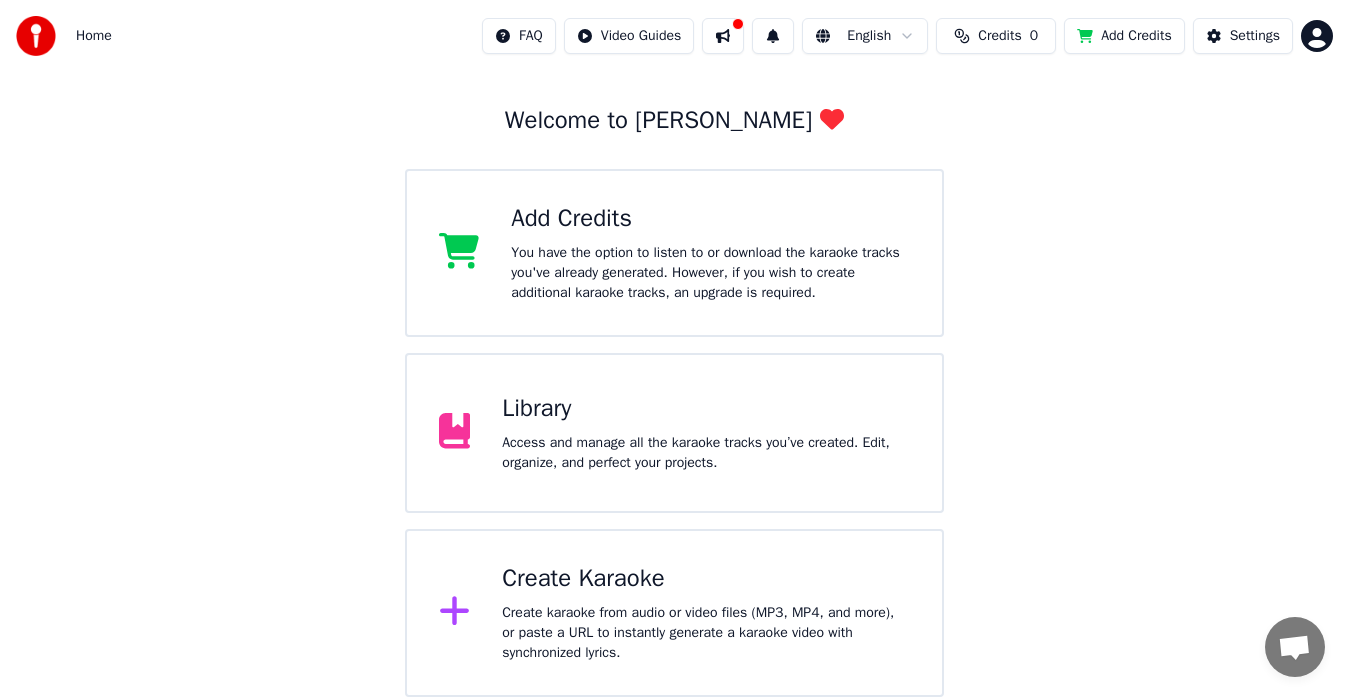 click on "Home FAQ Video Guides English Credits 0 Add Credits Settings Welcome to Youka Add Credits You have the option to listen to or download the karaoke tracks you've already generated. However, if you wish to create additional karaoke tracks, an upgrade is required. Library Access and manage all the karaoke tracks you’ve created. Edit, organize, and perfect your projects. Create Karaoke Create karaoke from audio or video files (MP3, MP4, and more), or paste a URL to instantly generate a karaoke video with synchronized lyrics." at bounding box center (674, 305) 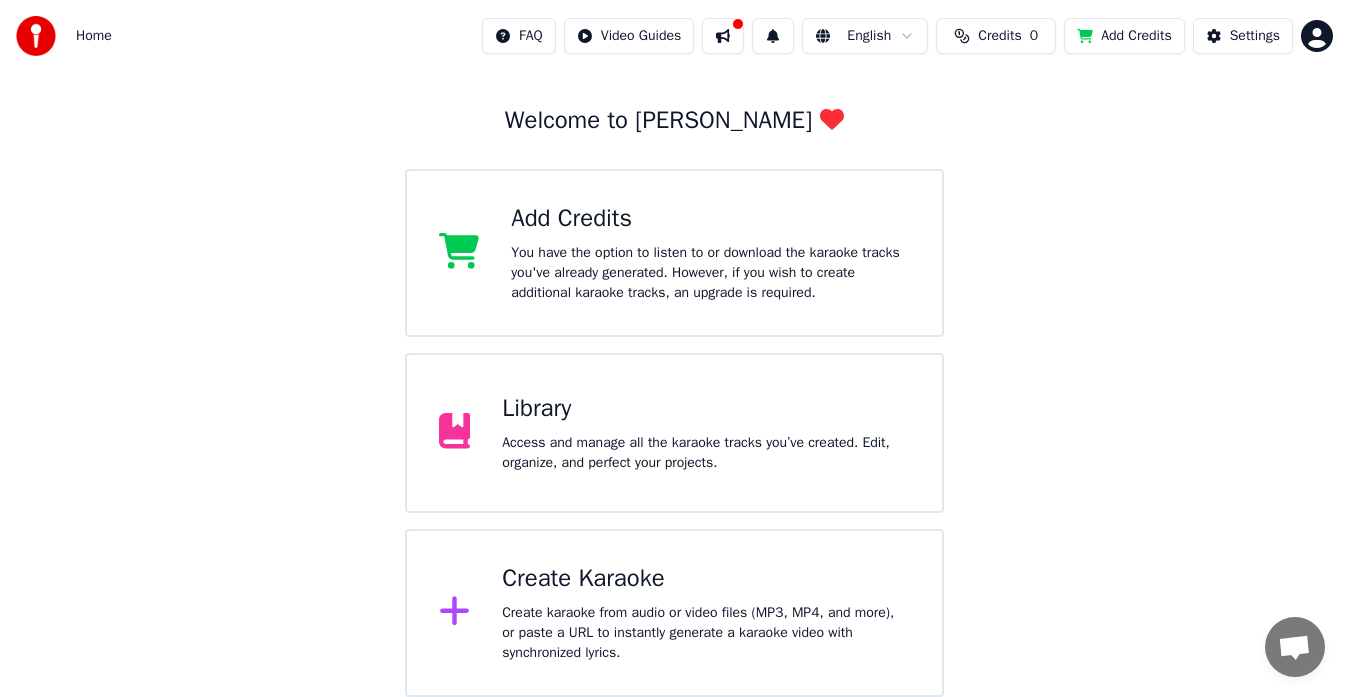 click on "Home FAQ Video Guides English Credits 0 Add Credits Settings Welcome to Youka Add Credits You have the option to listen to or download the karaoke tracks you've already generated. However, if you wish to create additional karaoke tracks, an upgrade is required. Library Access and manage all the karaoke tracks you’ve created. Edit, organize, and perfect your projects. Create Karaoke Create karaoke from audio or video files (MP3, MP4, and more), or paste a URL to instantly generate a karaoke video with synchronized lyrics." at bounding box center (674, 305) 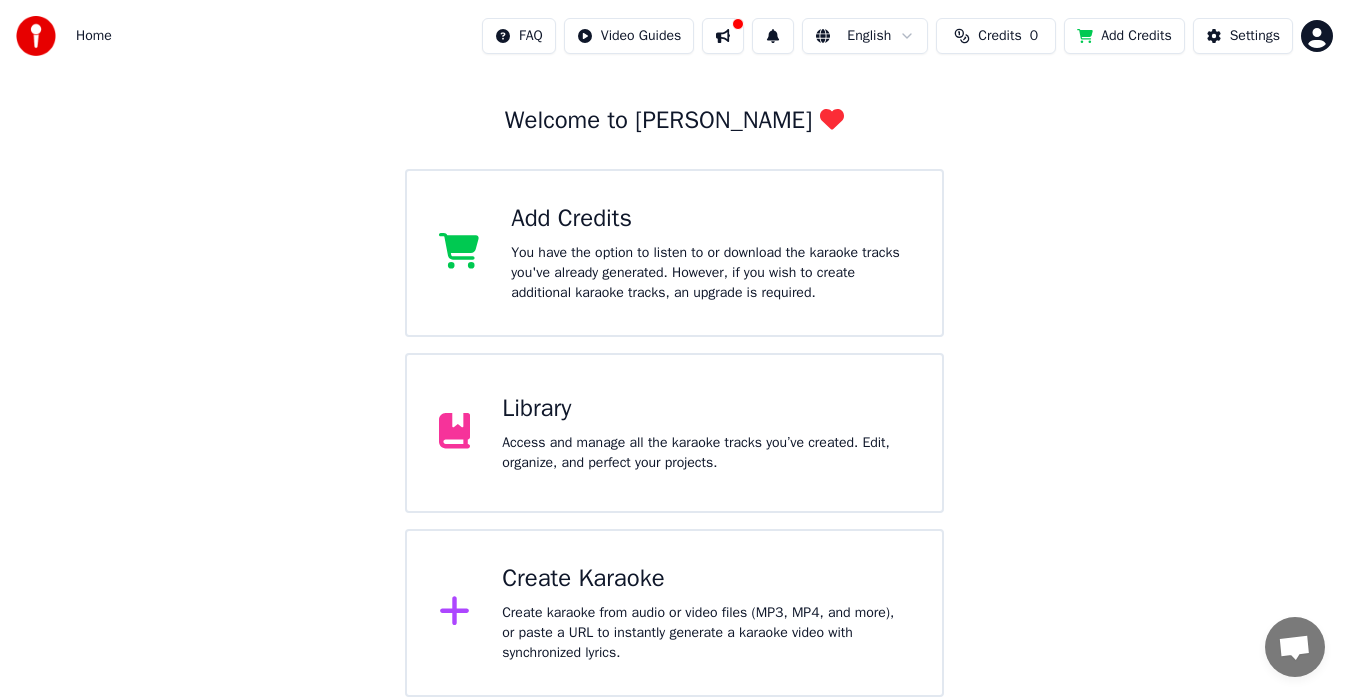 click on "Credits" at bounding box center (999, 36) 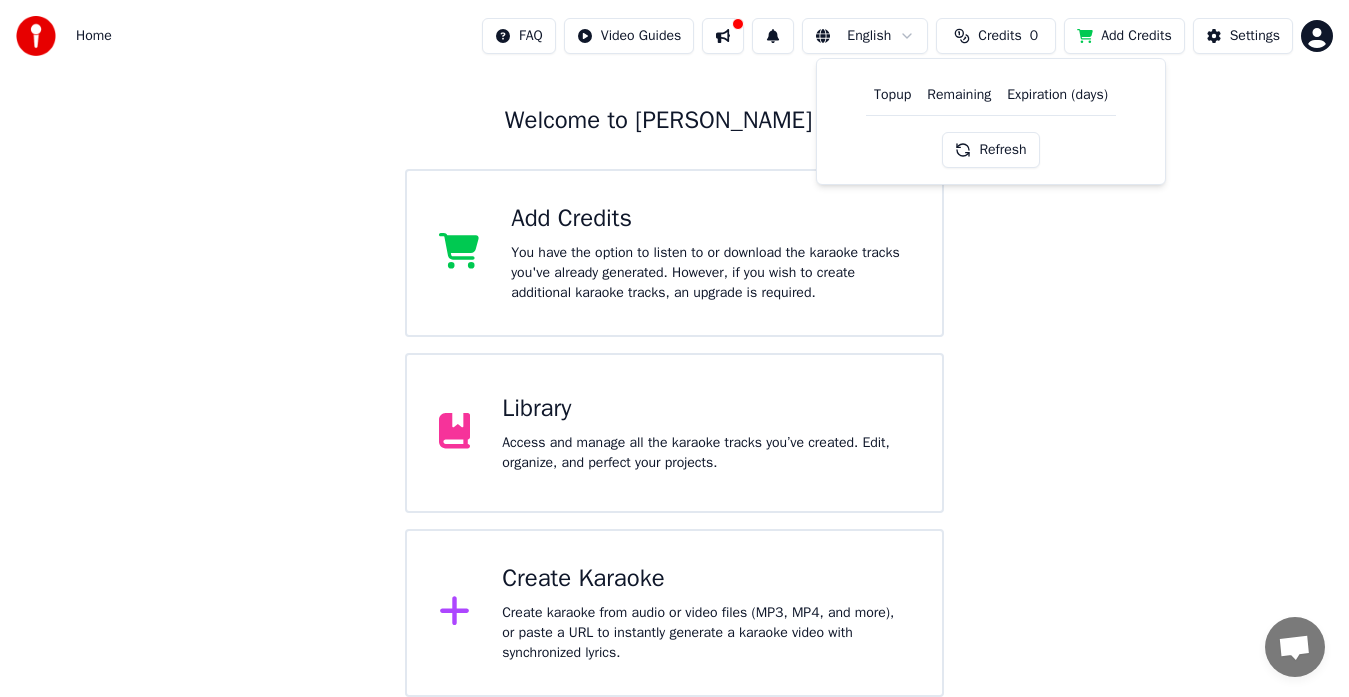 click on "Refresh" at bounding box center (990, 150) 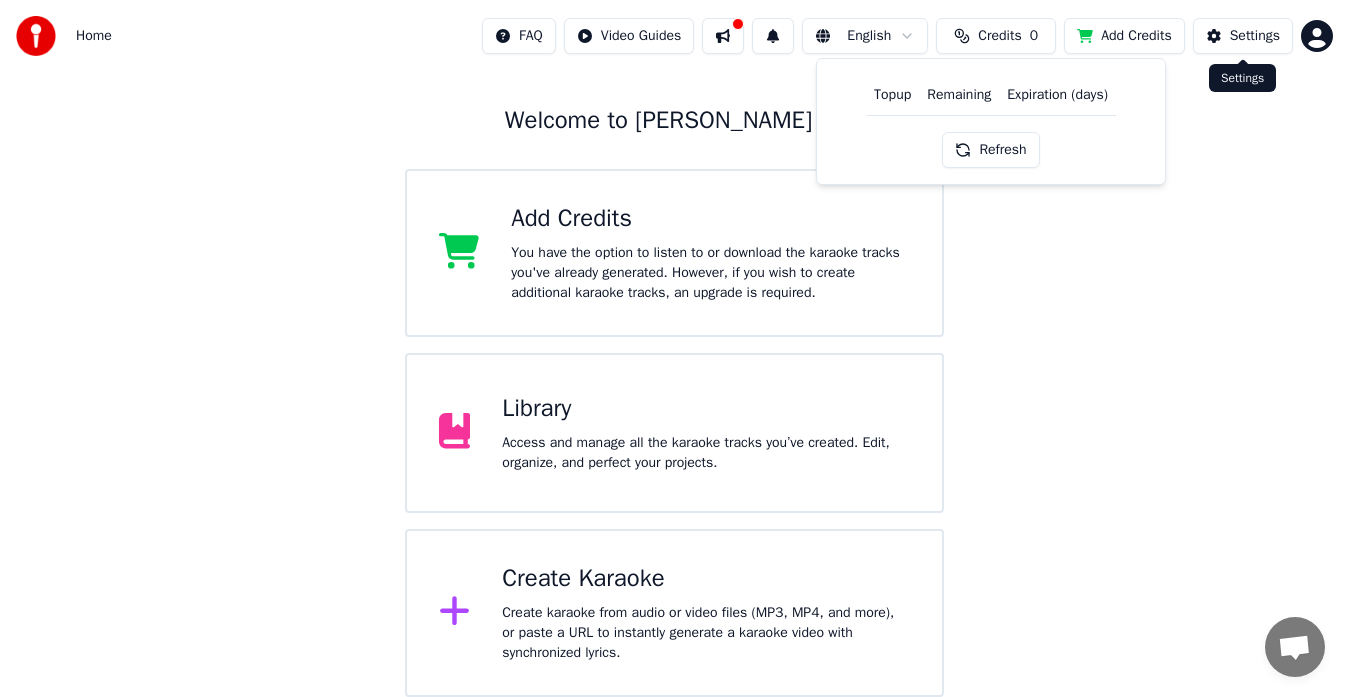 click on "Settings" at bounding box center [1255, 36] 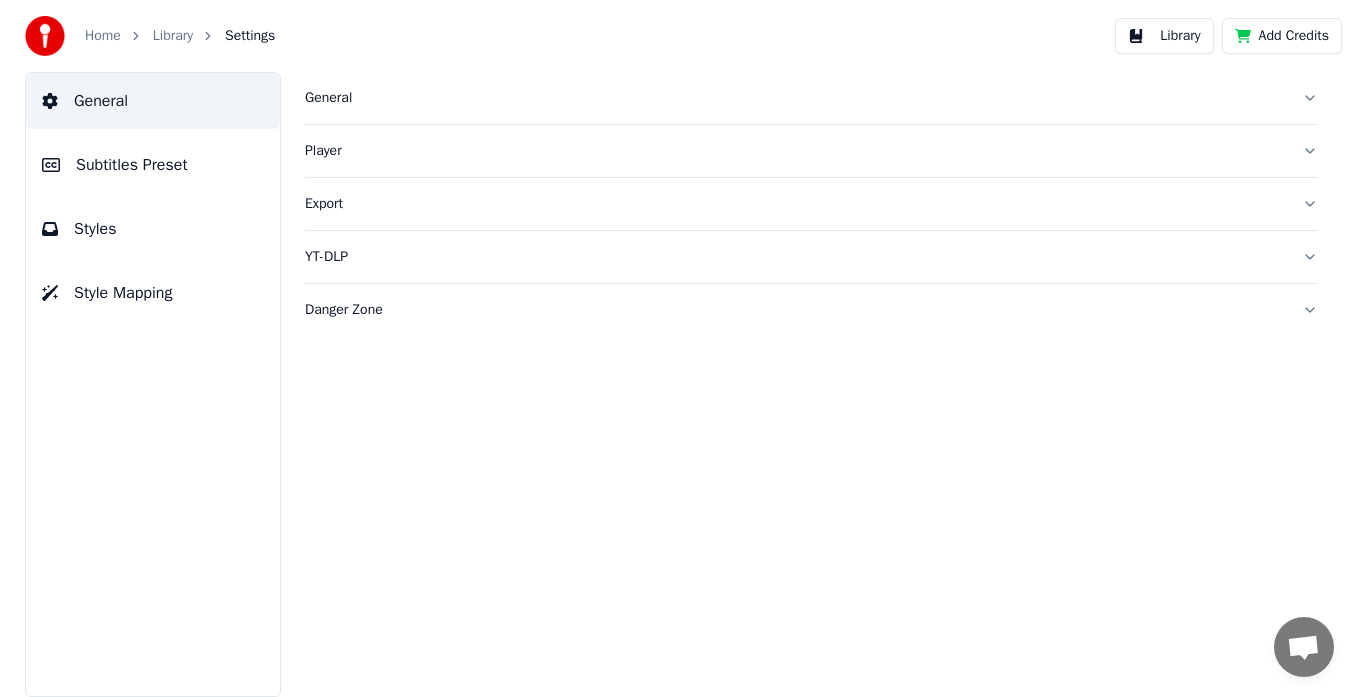 scroll, scrollTop: 0, scrollLeft: 0, axis: both 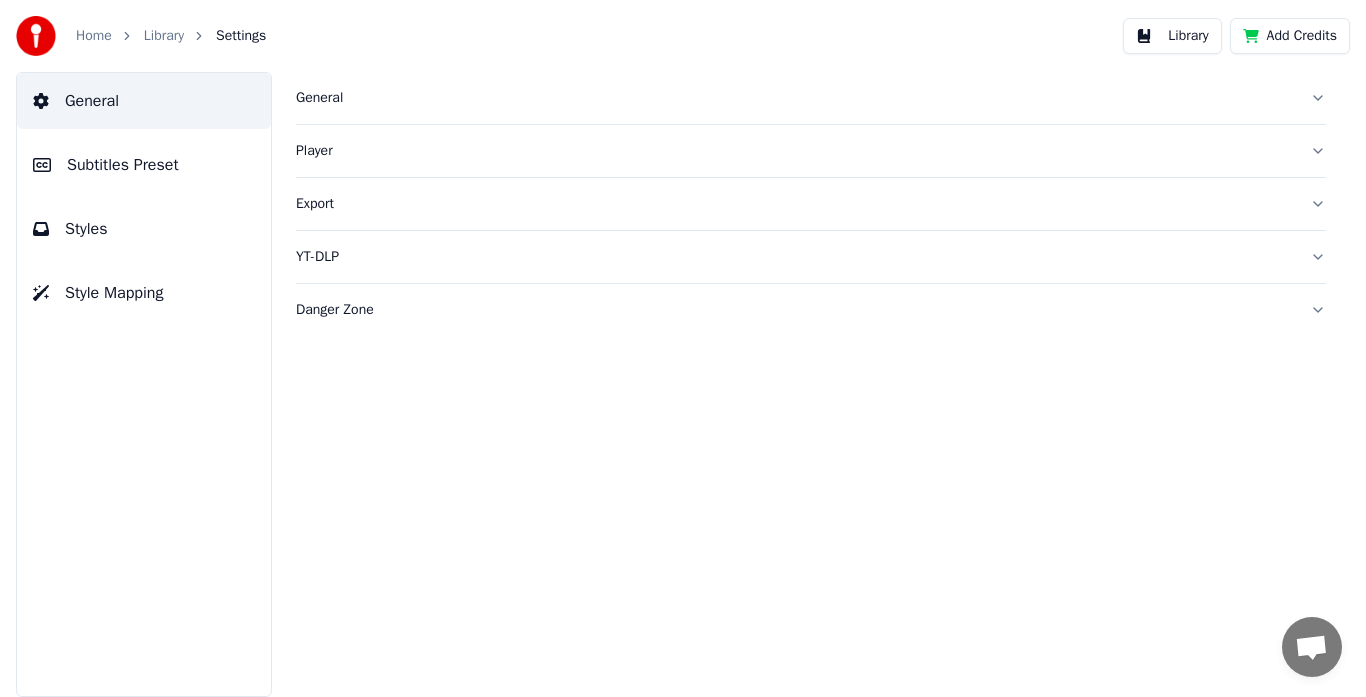 click on "Add Credits" at bounding box center [1290, 36] 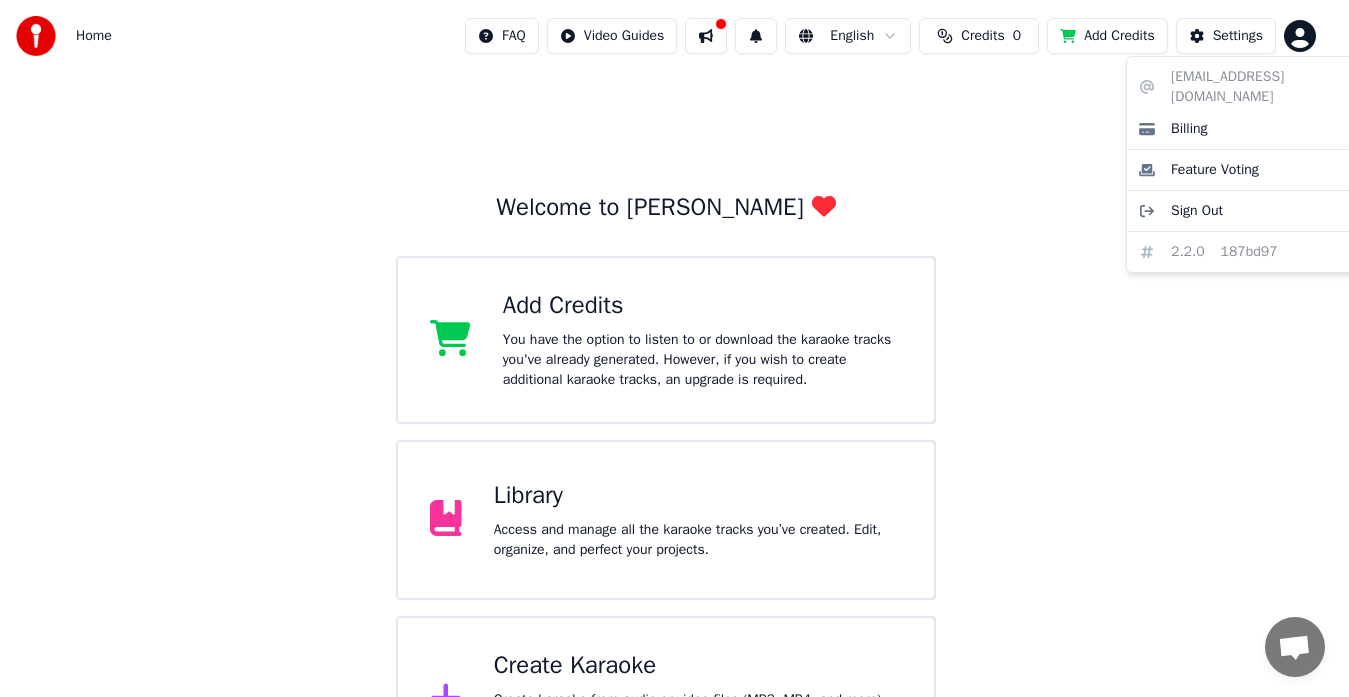 click on "Home FAQ Video Guides English Credits 0 Add Credits Settings Welcome to Youka Add Credits You have the option to listen to or download the karaoke tracks you've already generated. However, if you wish to create additional karaoke tracks, an upgrade is required. Library Access and manage all the karaoke tracks you’ve created. Edit, organize, and perfect your projects. Create Karaoke Create karaoke from audio or video files (MP3, MP4, and more), or paste a URL to instantly generate a karaoke video with synchronized lyrics. [EMAIL_ADDRESS][DOMAIN_NAME] Billing Feature Voting Sign Out 2.2.0 187bd97" at bounding box center [674, 392] 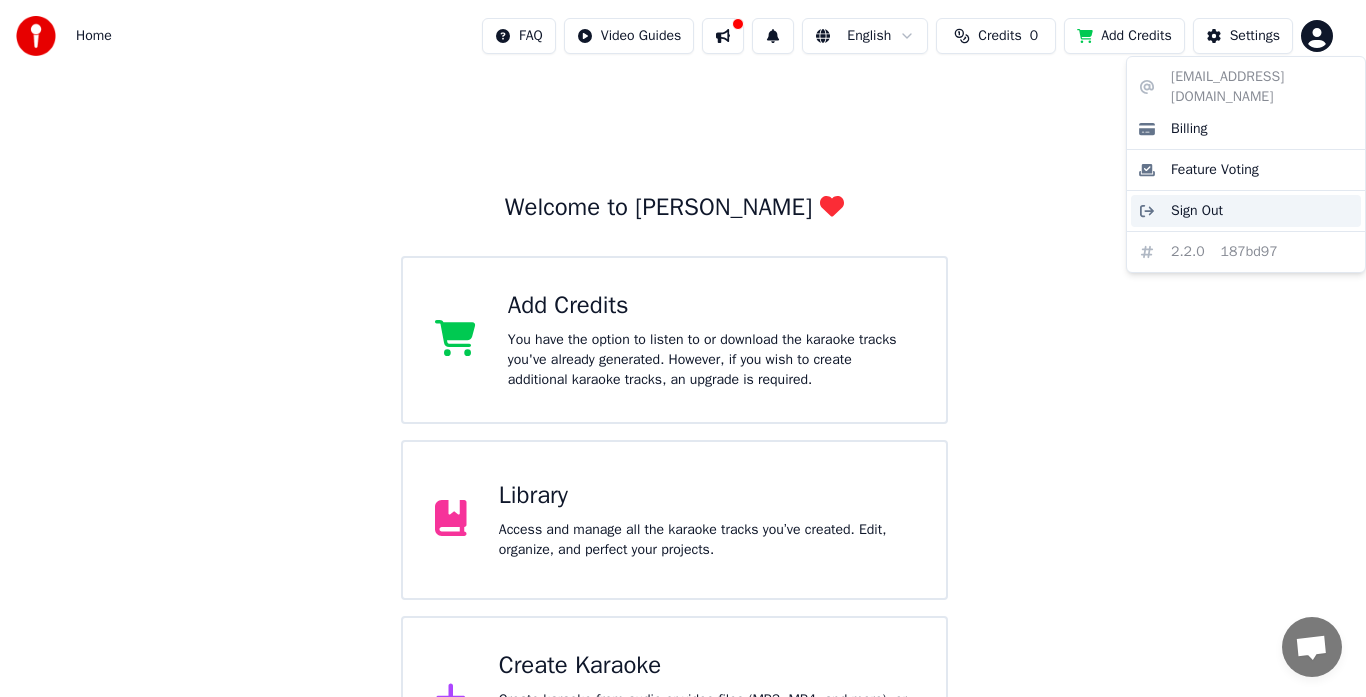 click on "Sign Out" at bounding box center [1197, 211] 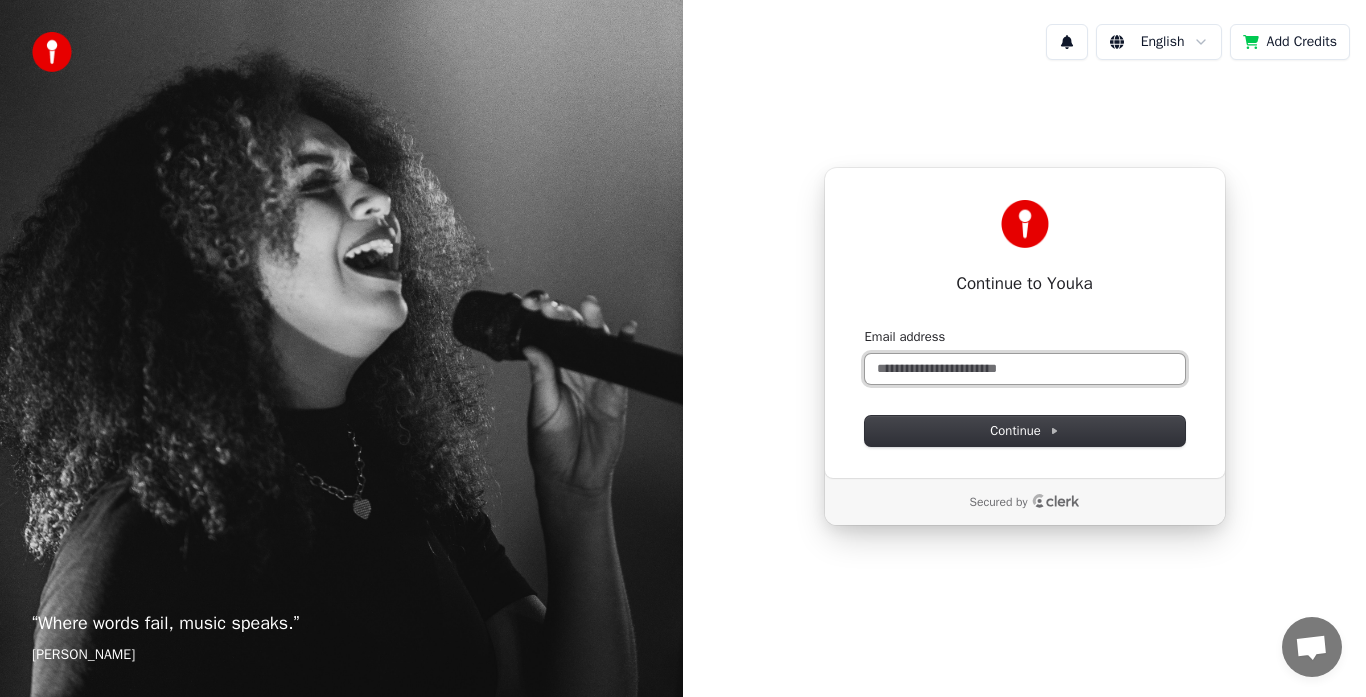 click on "Email address" at bounding box center [1025, 369] 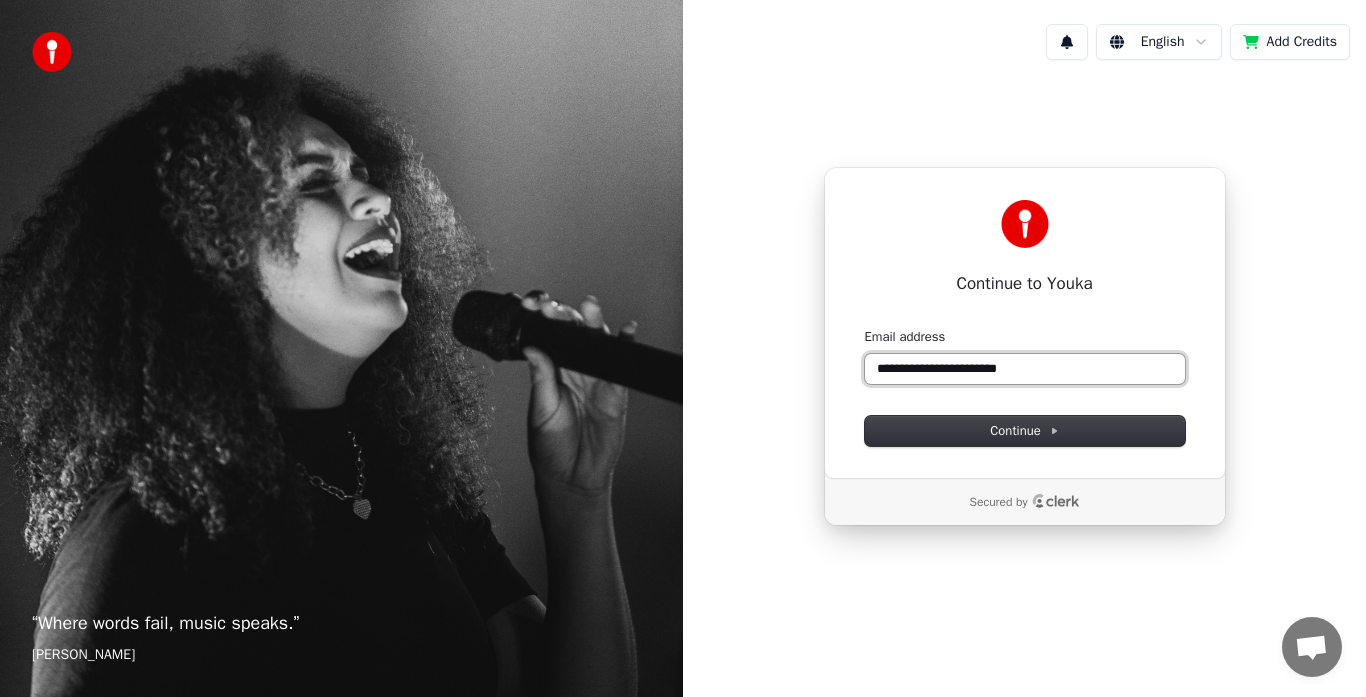 click at bounding box center (865, 328) 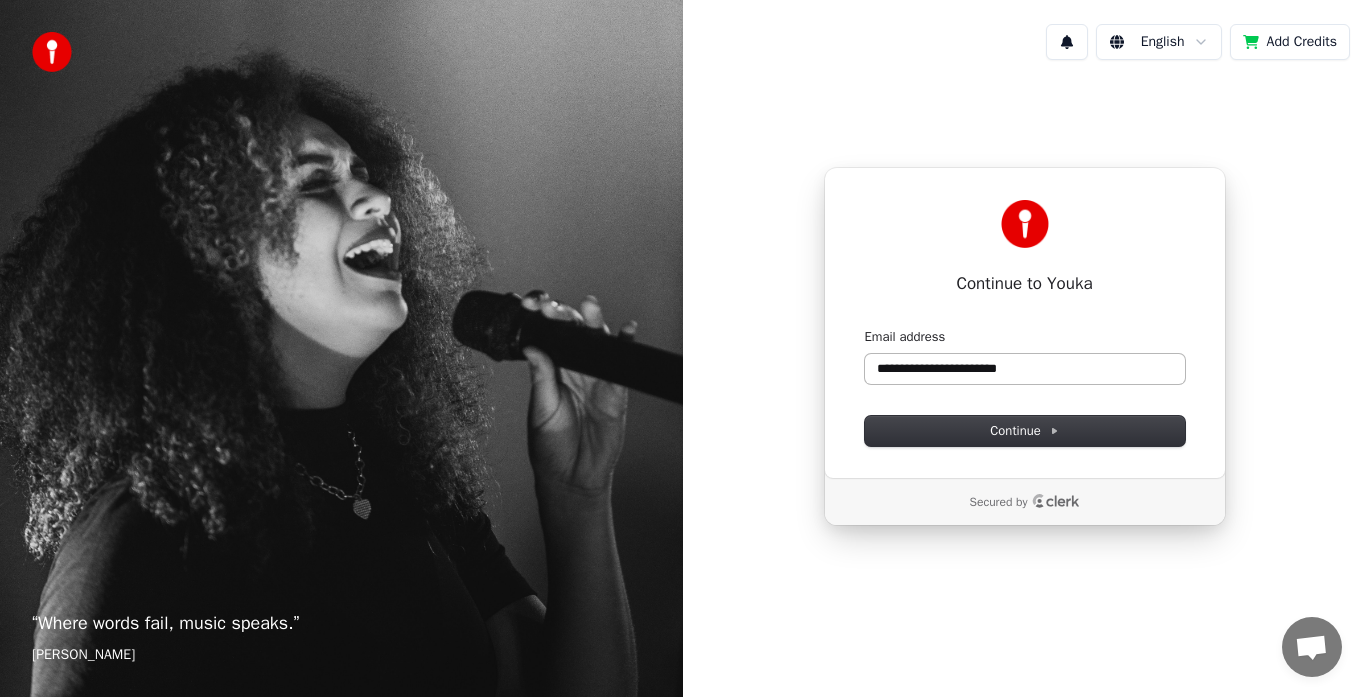 type on "**********" 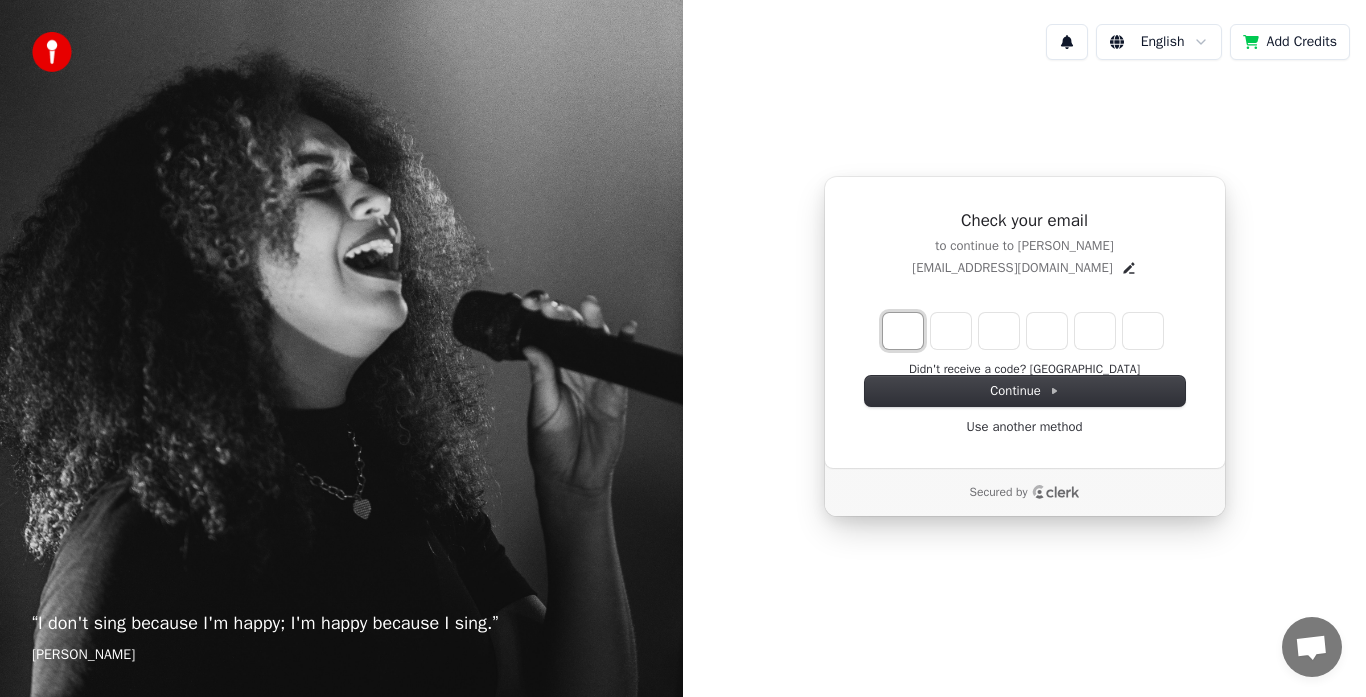click at bounding box center [903, 331] 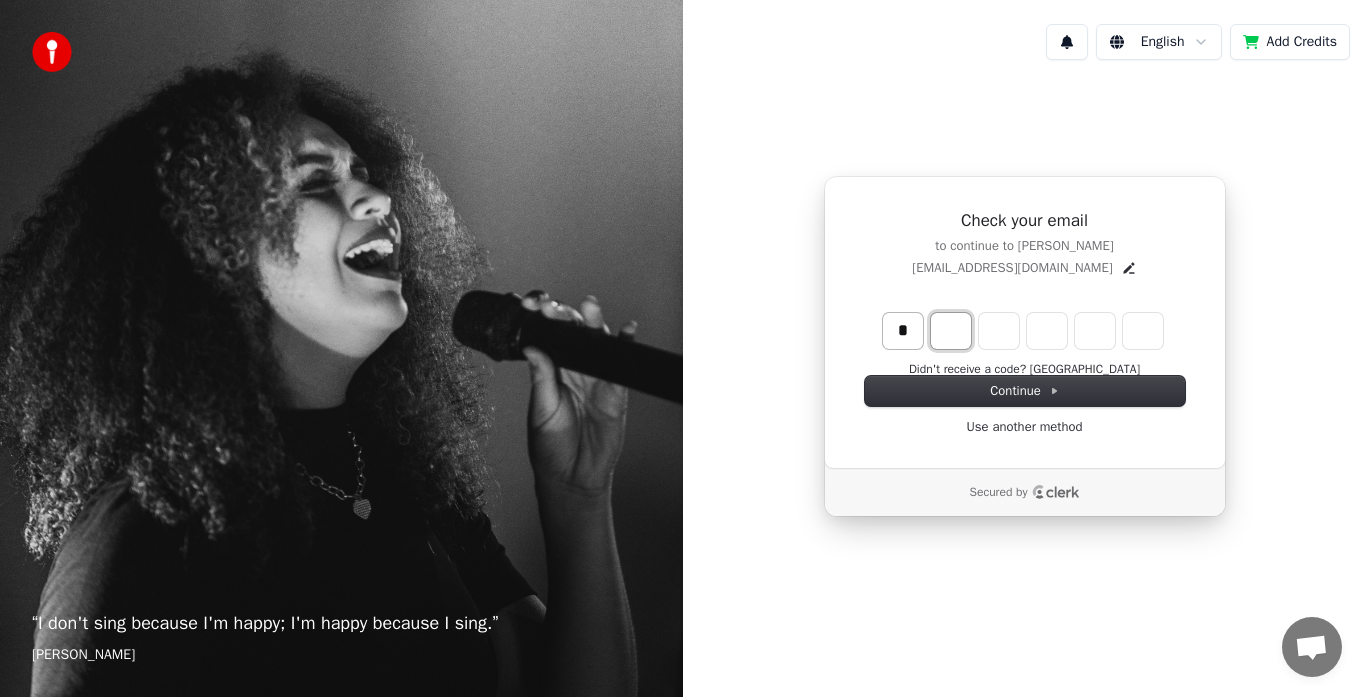 type on "*" 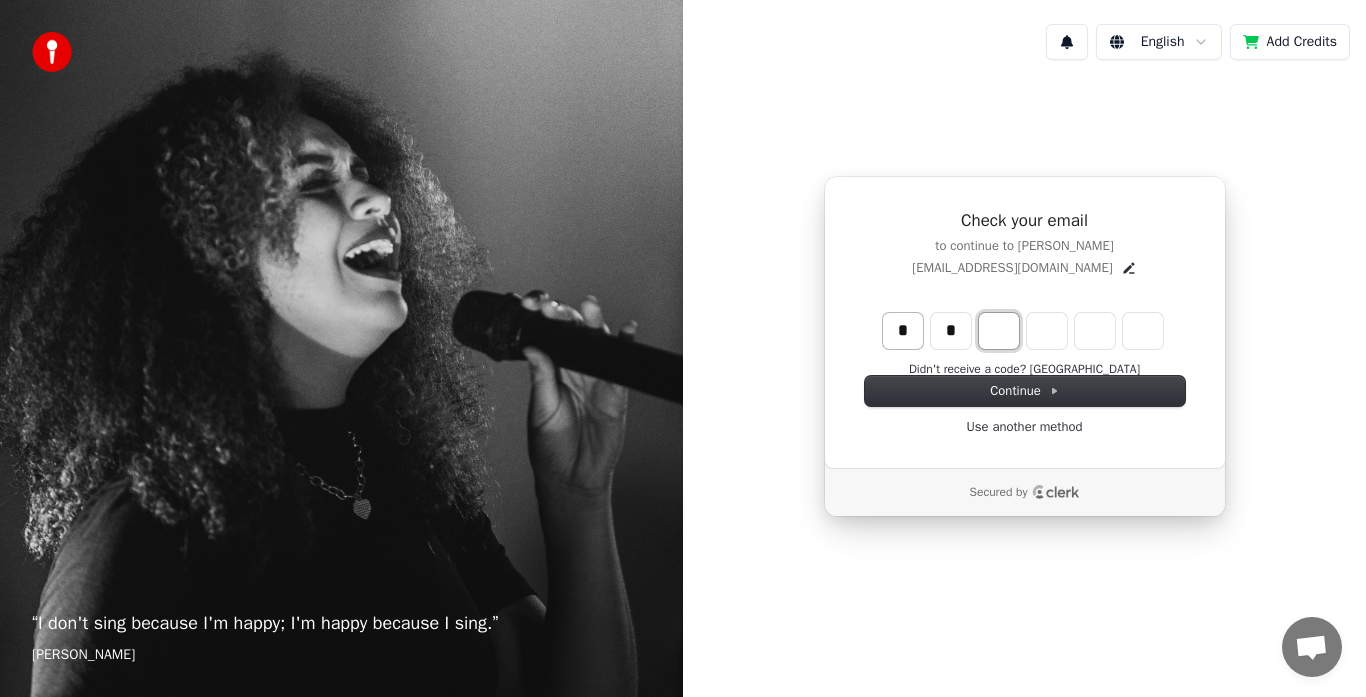 type on "**" 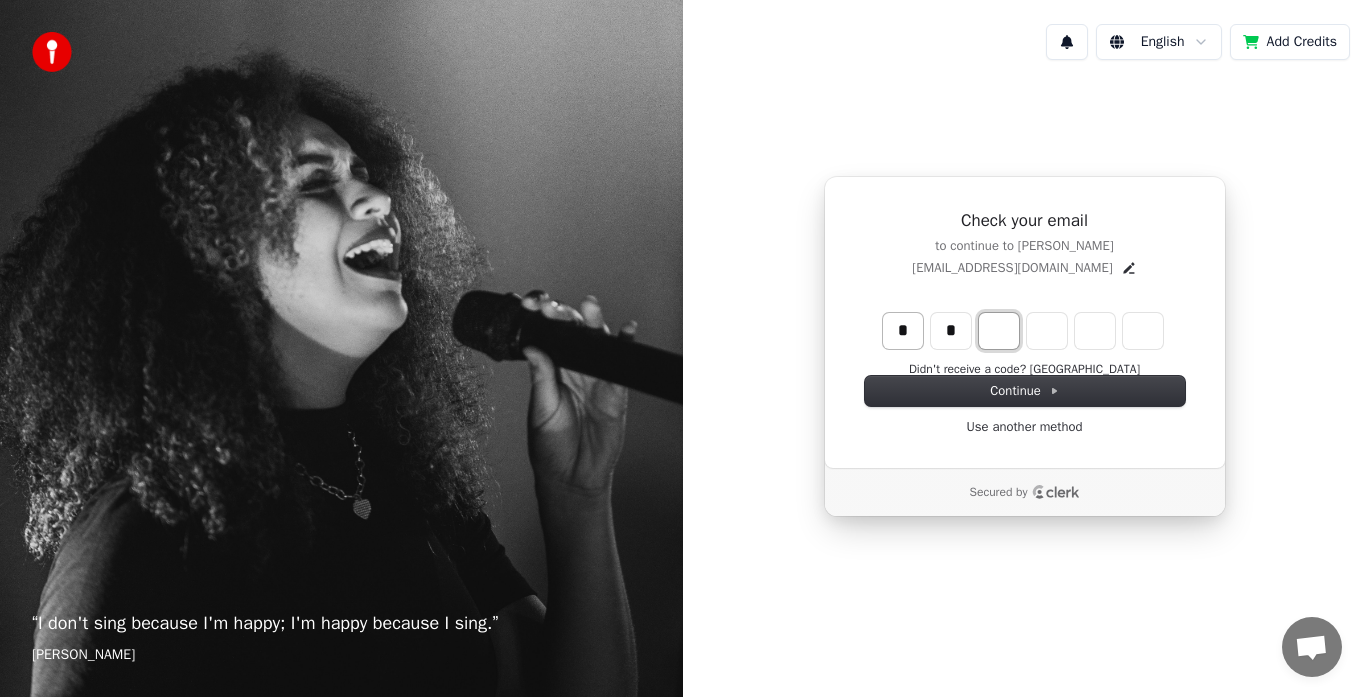 type on "*" 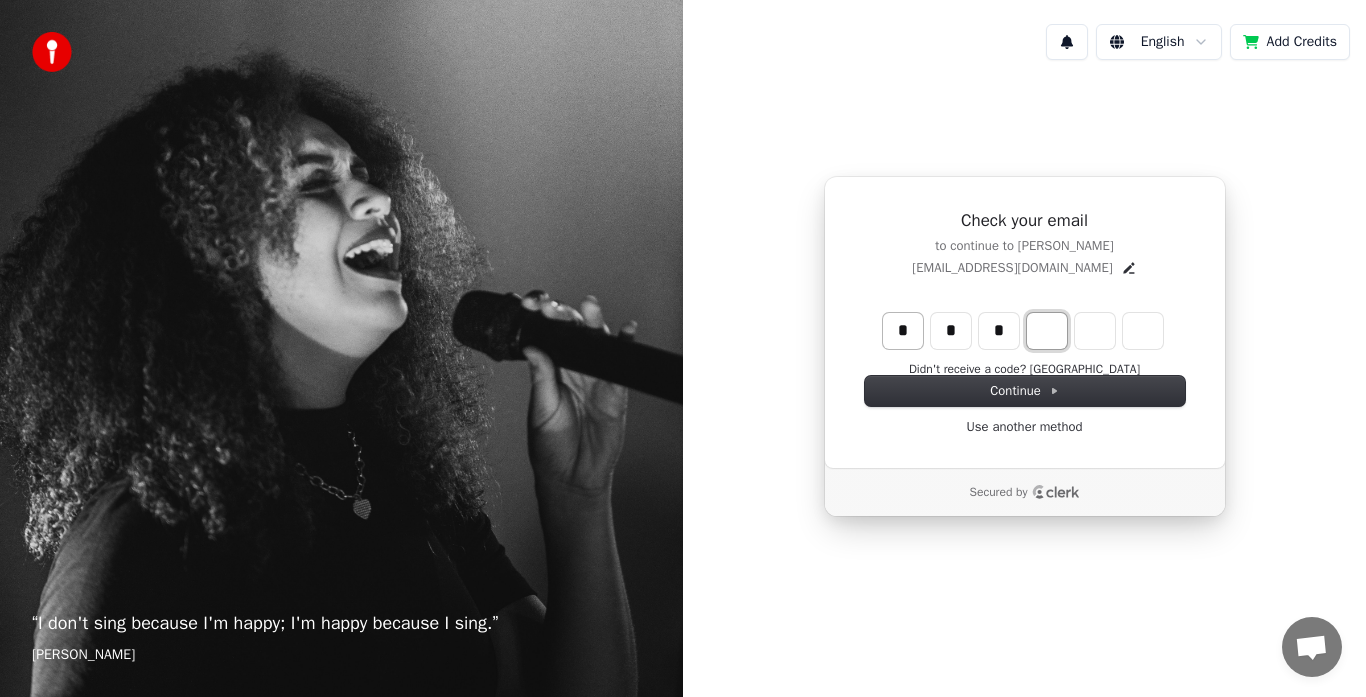 type on "***" 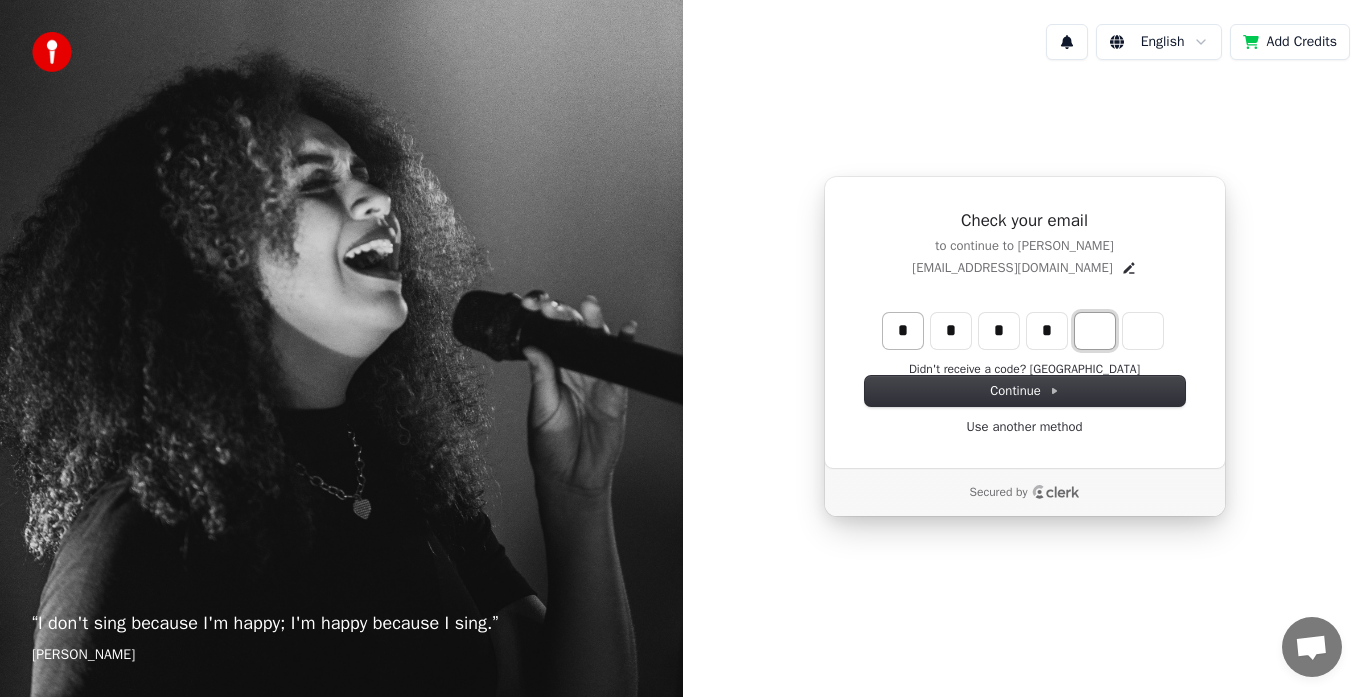 type on "****" 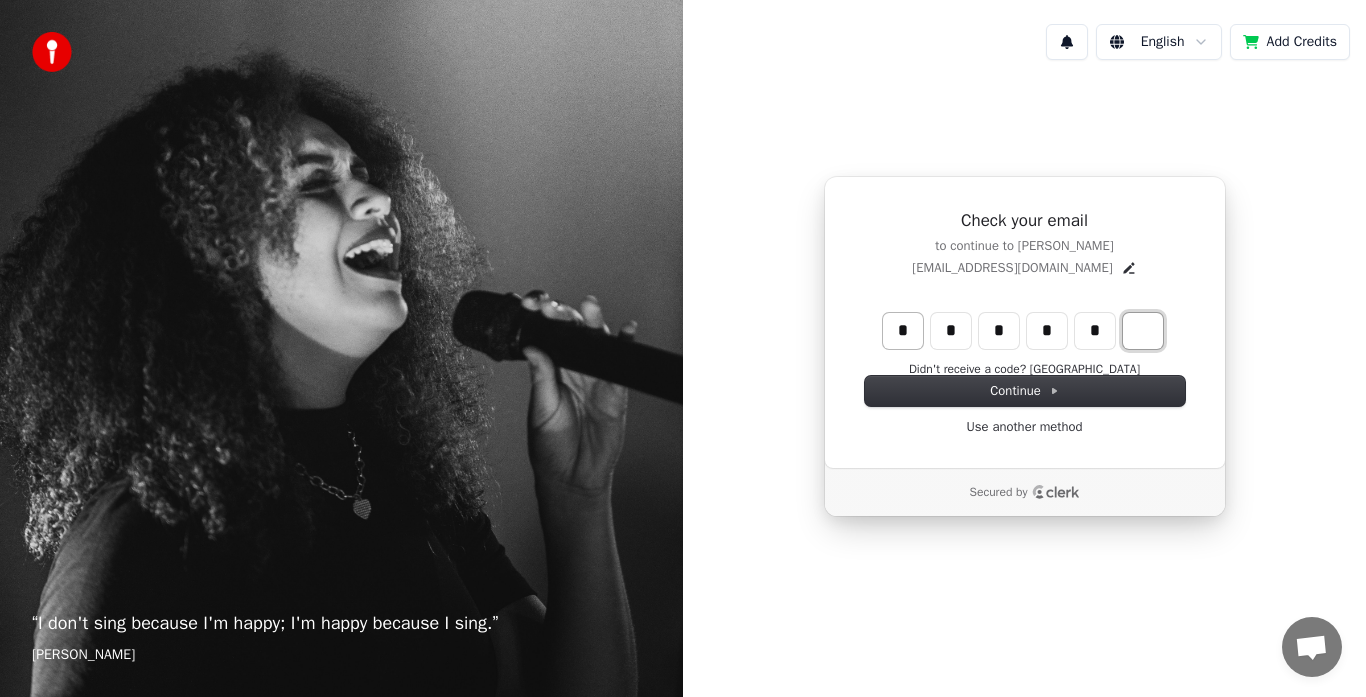 type on "******" 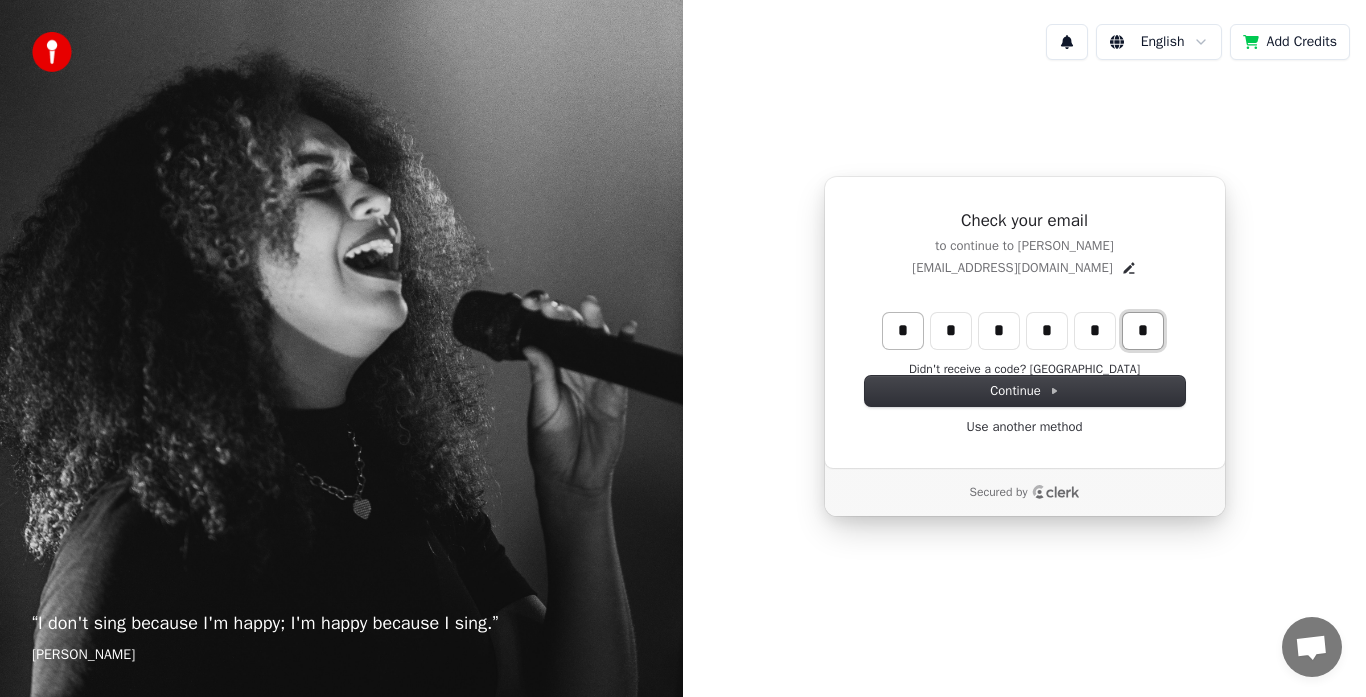 type on "*" 